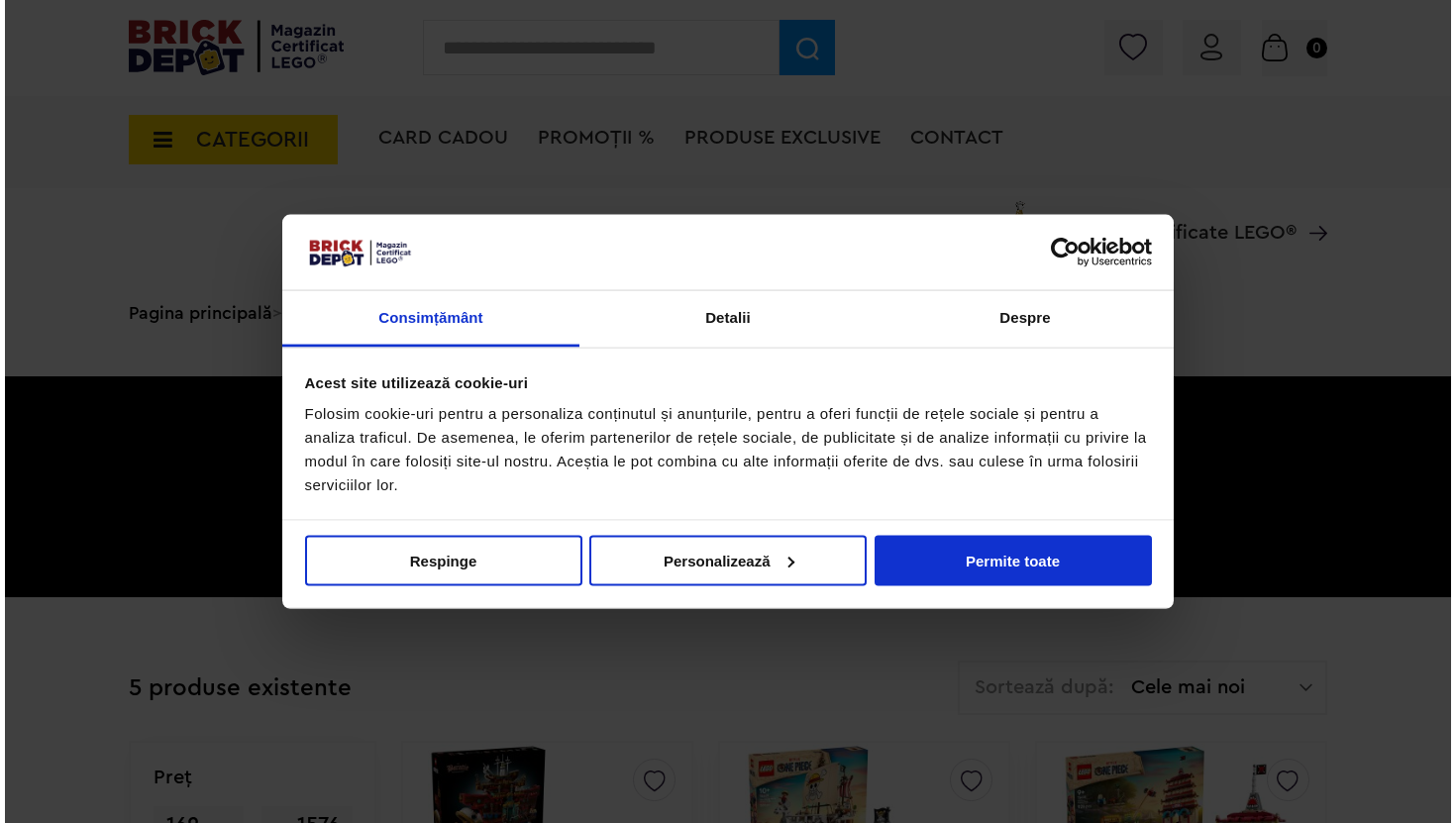 scroll, scrollTop: 839, scrollLeft: 0, axis: vertical 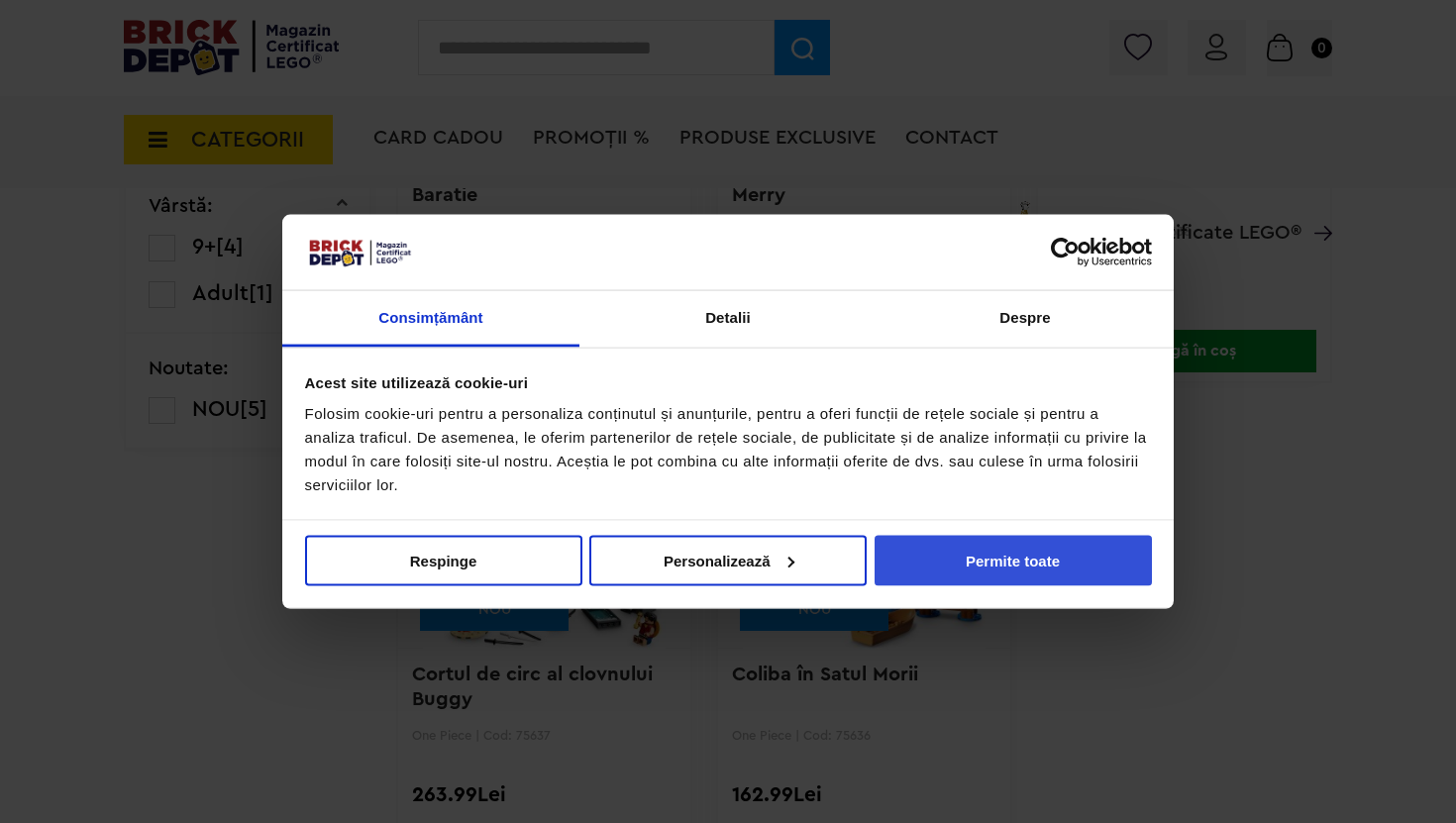 click on "Permite toate" at bounding box center (1013, 560) 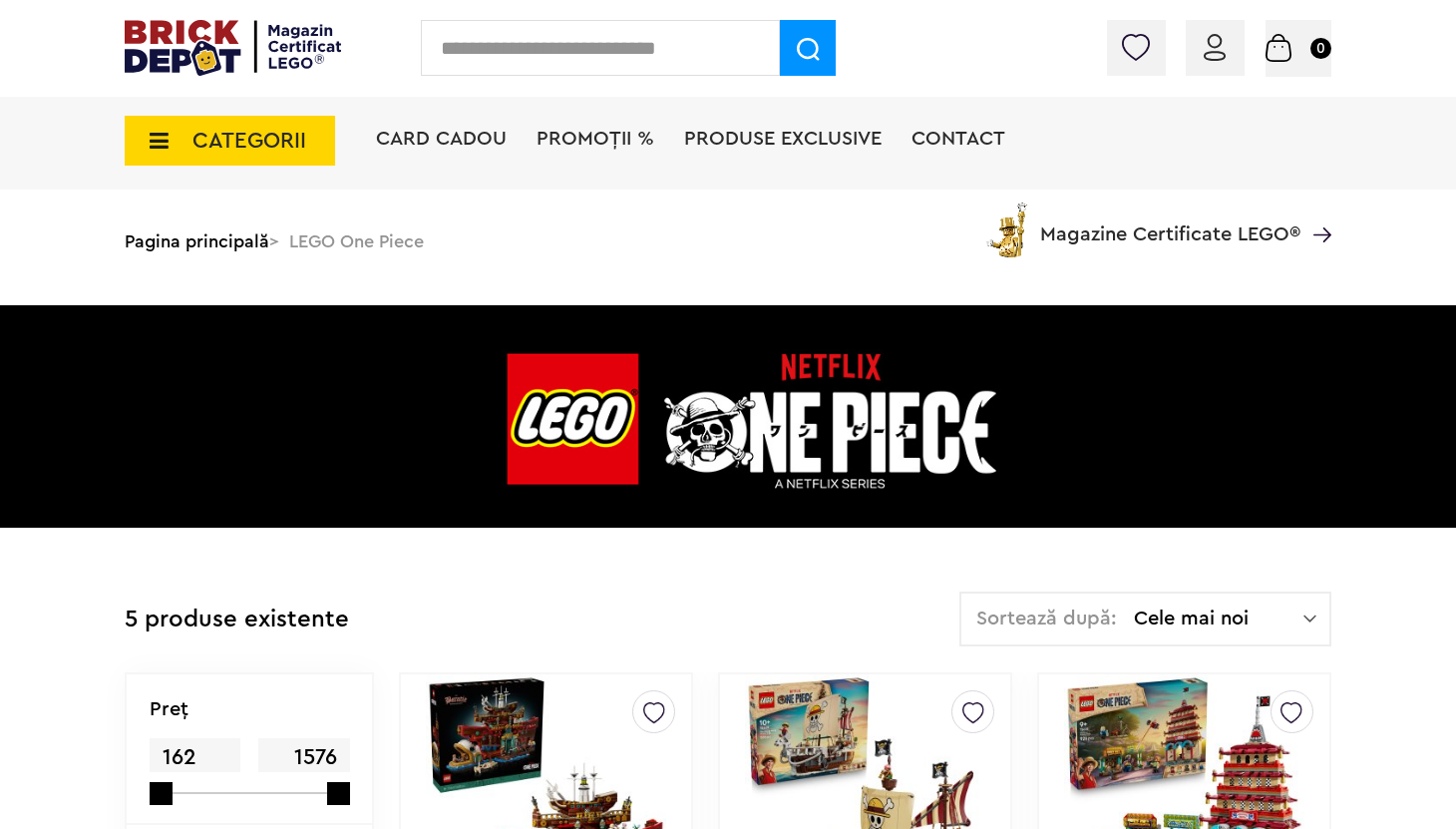 scroll, scrollTop: 0, scrollLeft: 0, axis: both 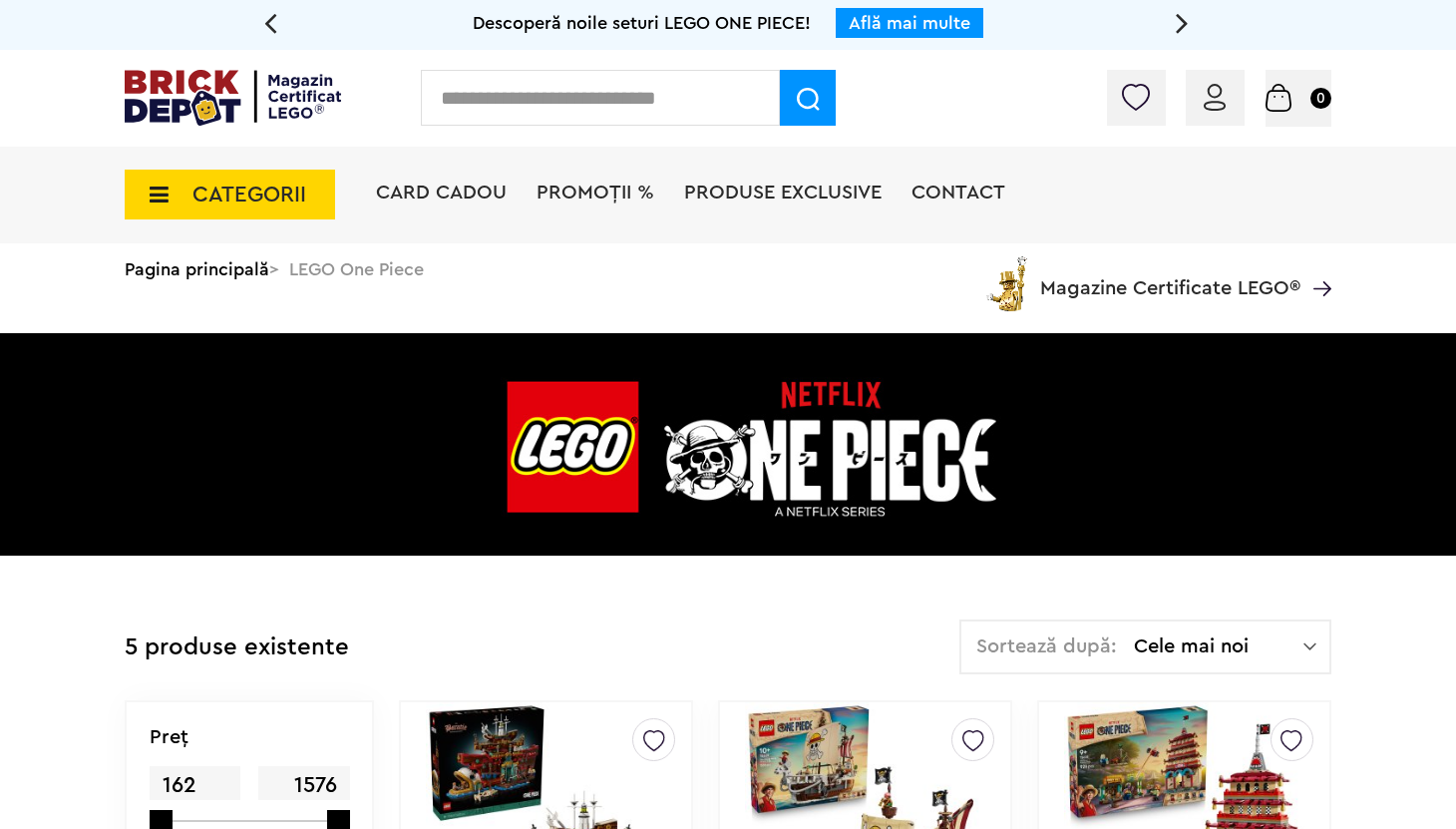 click on "CATEGORII" at bounding box center [229, 195] 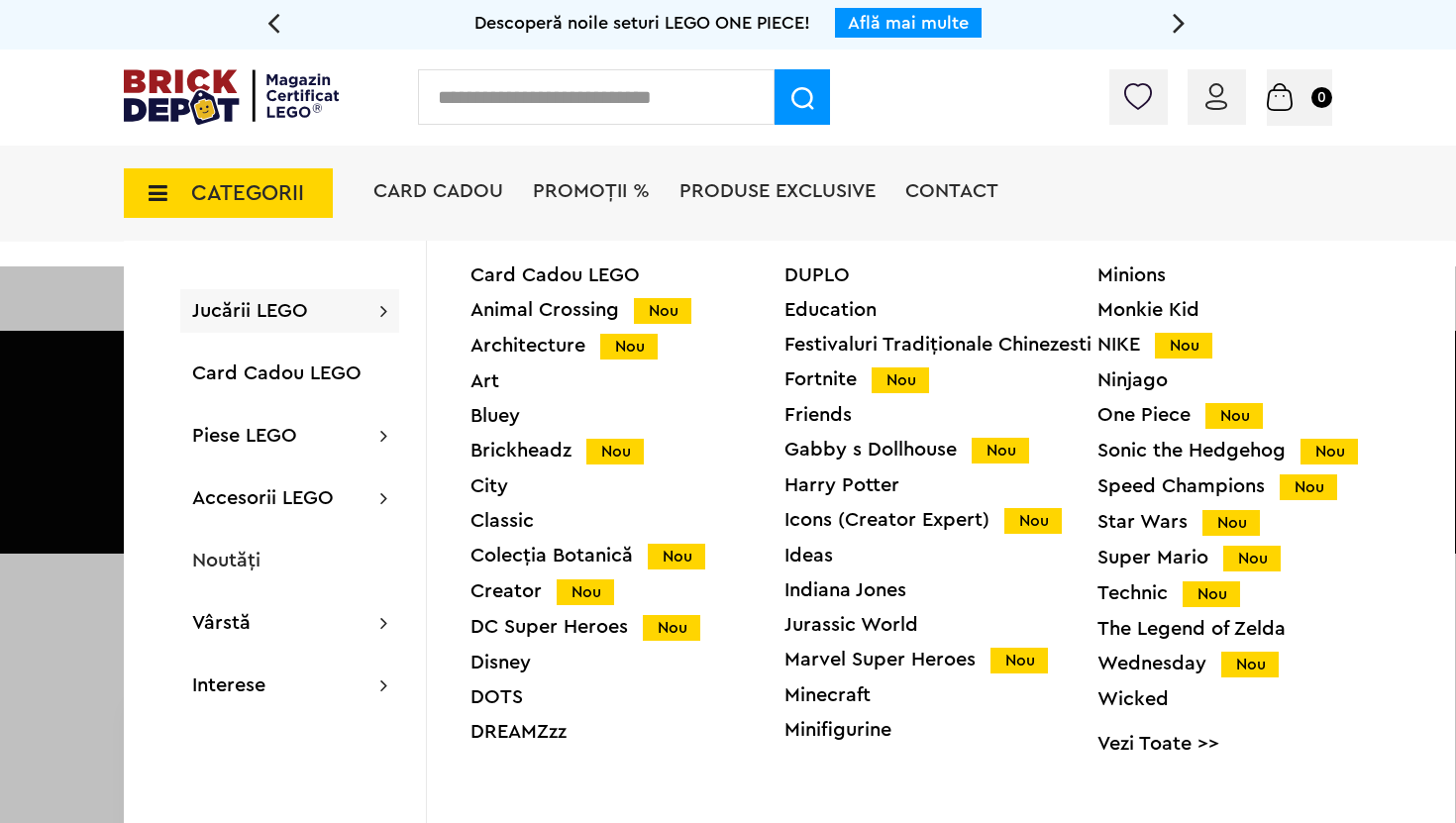 click on "City" at bounding box center (627, 486) 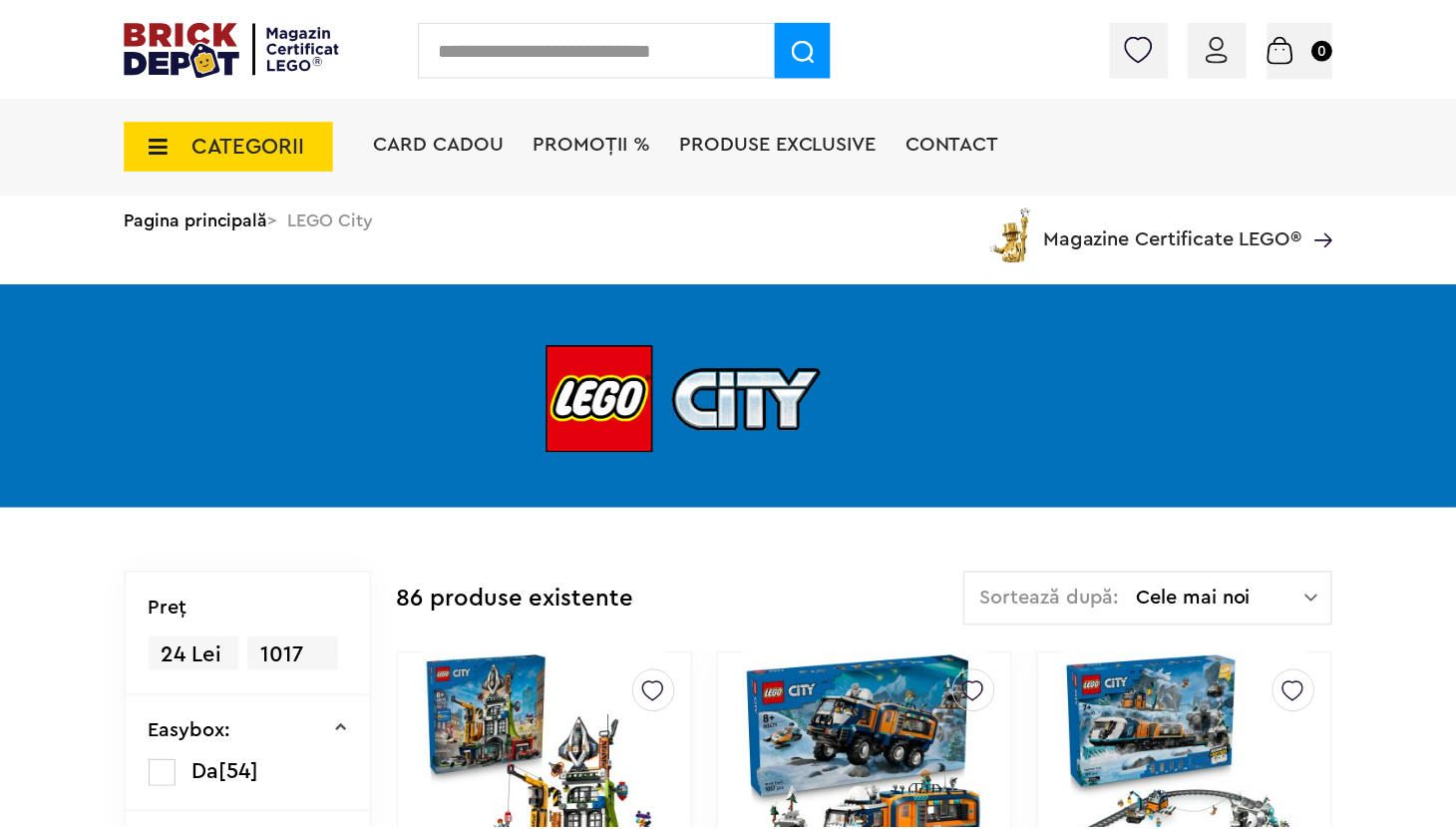 scroll, scrollTop: 0, scrollLeft: 0, axis: both 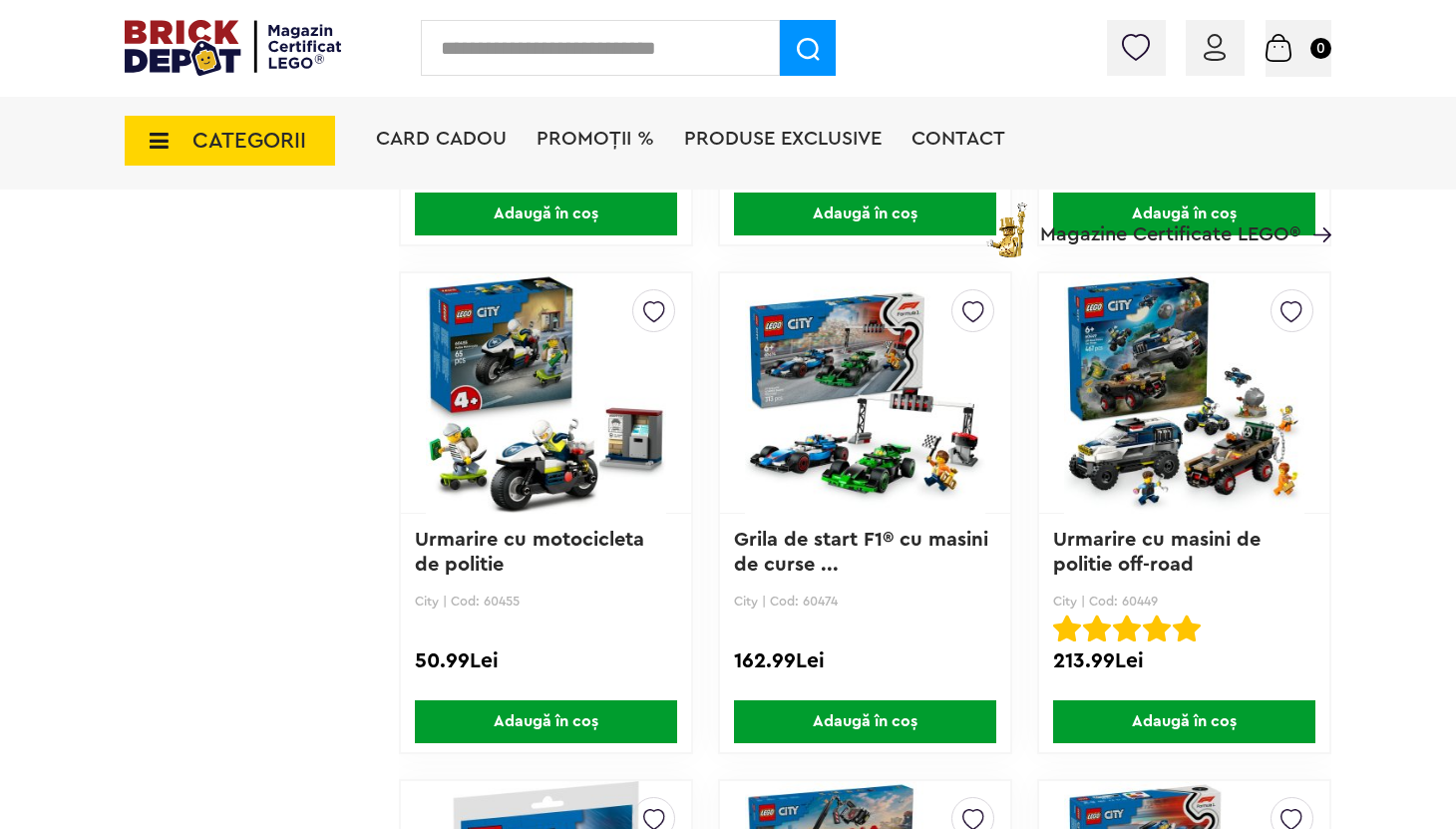 click at bounding box center (153, 141) 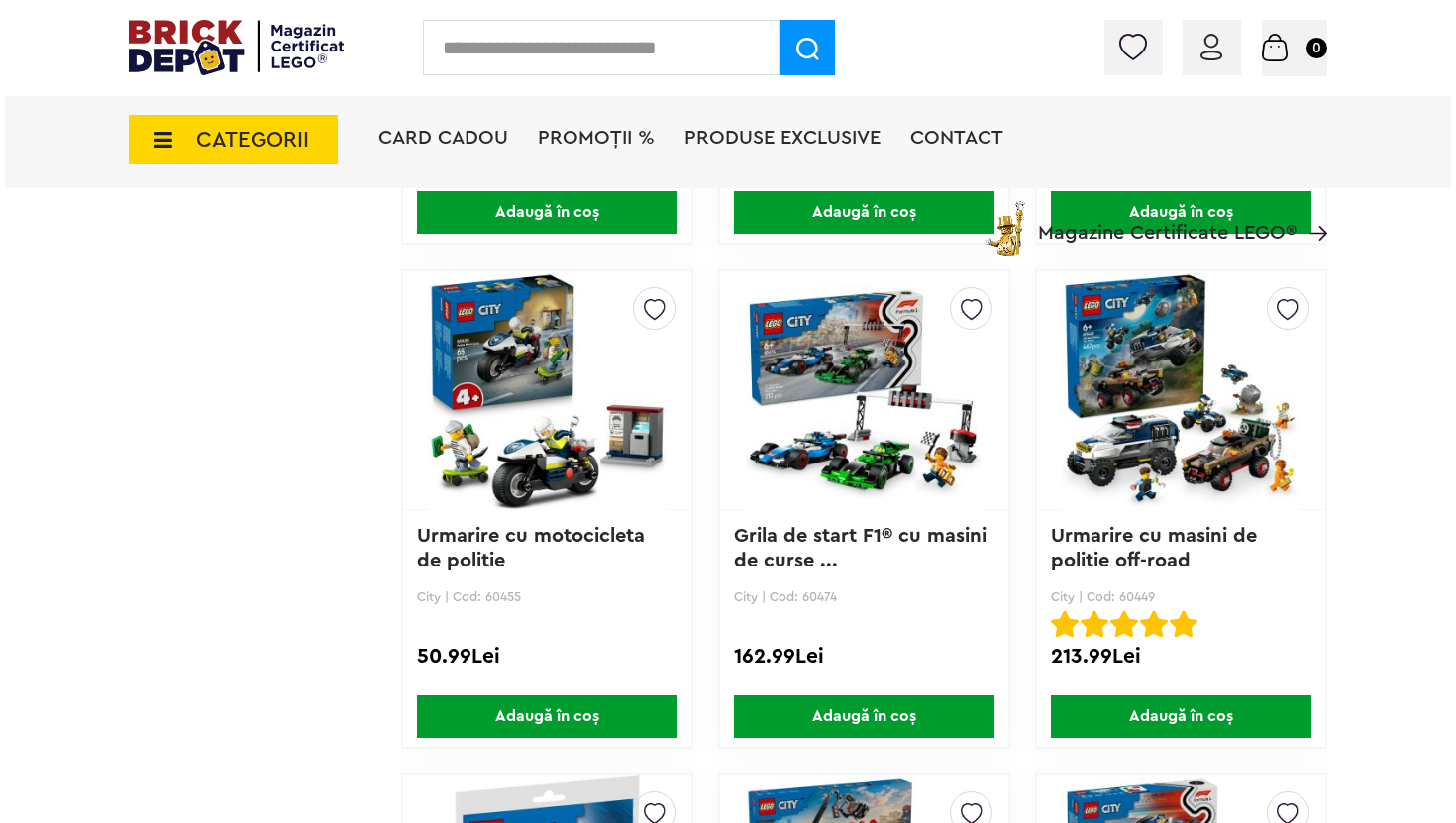 scroll, scrollTop: 1986, scrollLeft: 0, axis: vertical 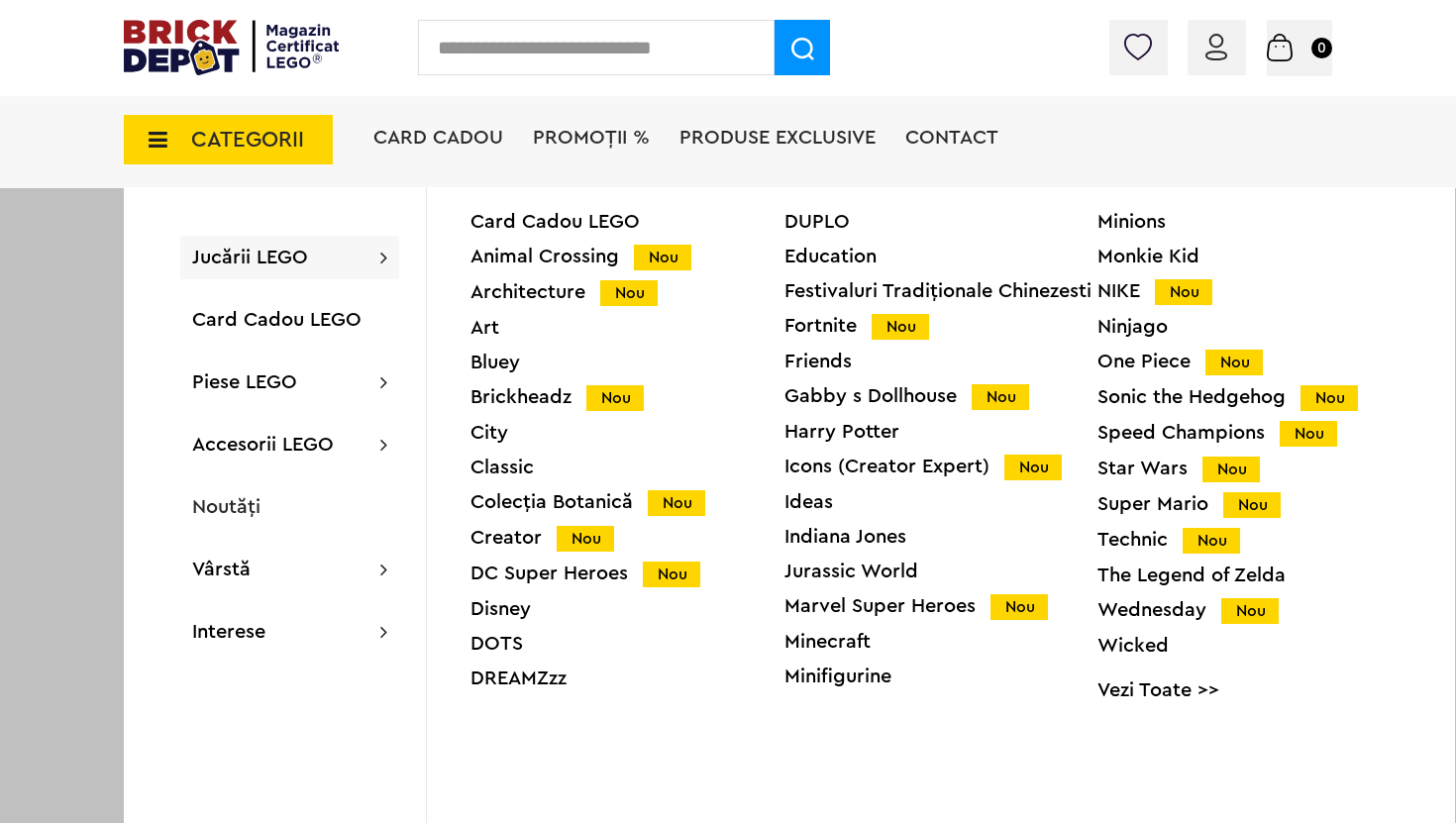 click on "Architecture Nou" at bounding box center [627, 292] 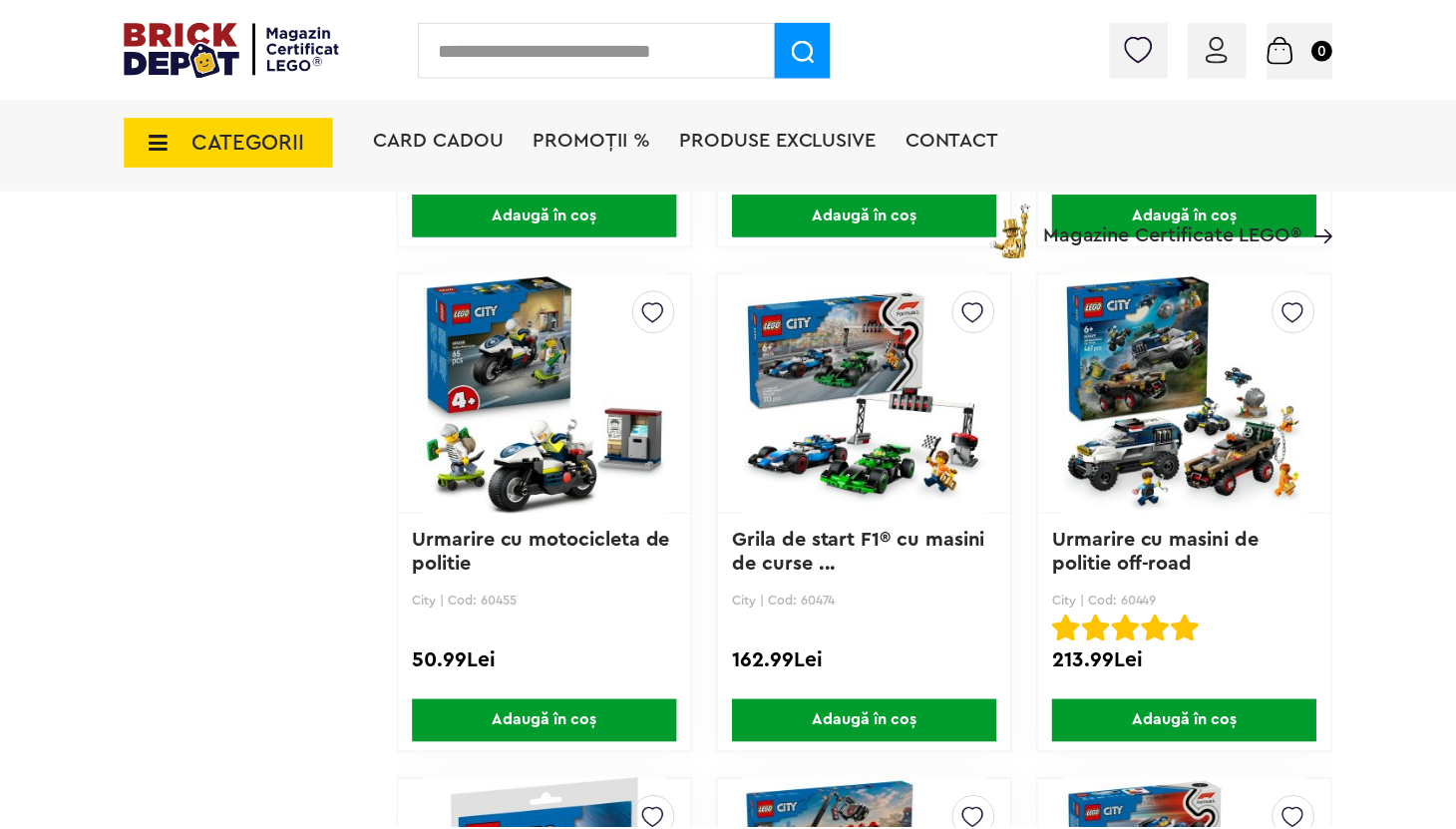 scroll, scrollTop: 1998, scrollLeft: 0, axis: vertical 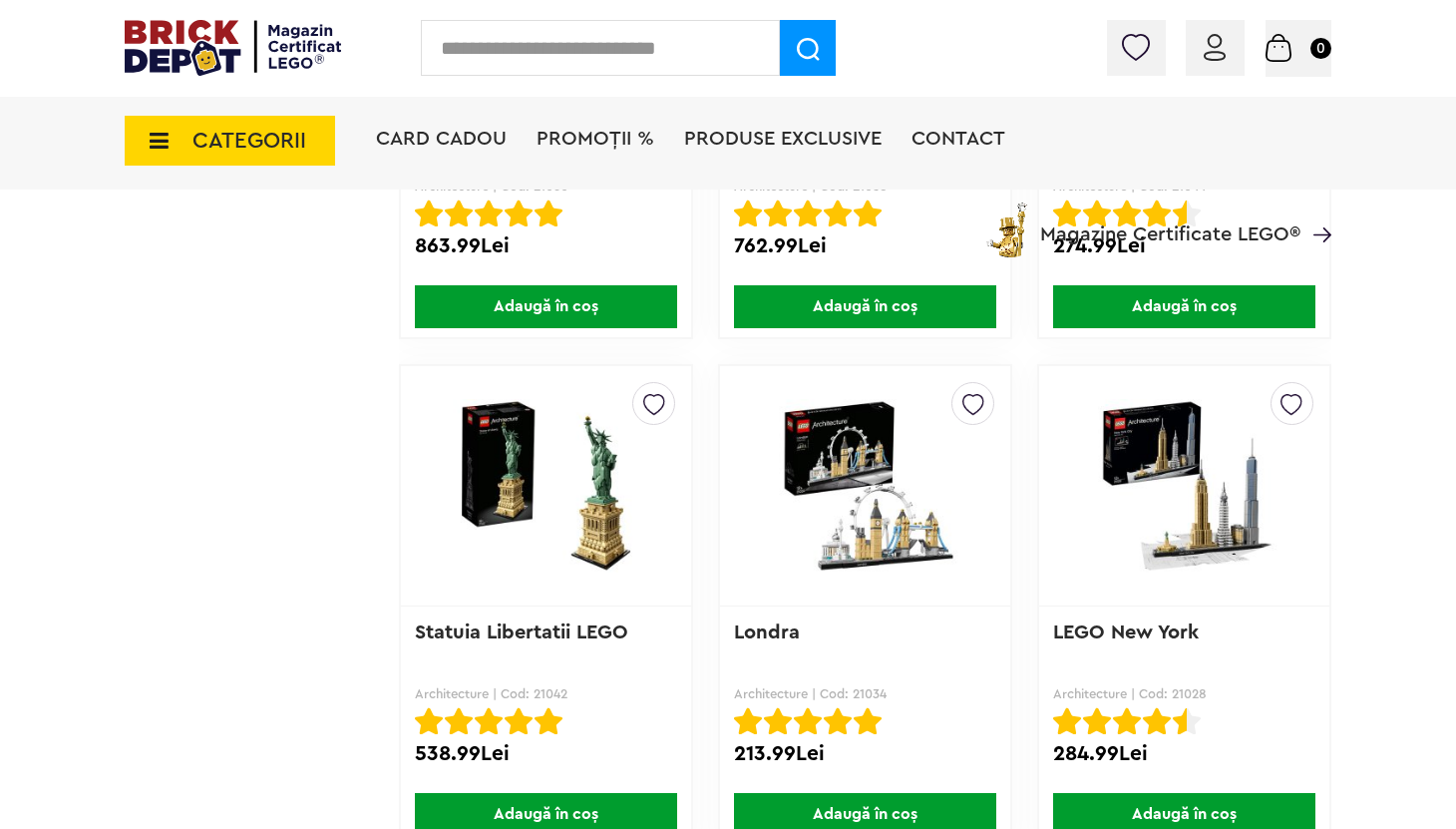 click on "CATEGORII" at bounding box center [229, 141] 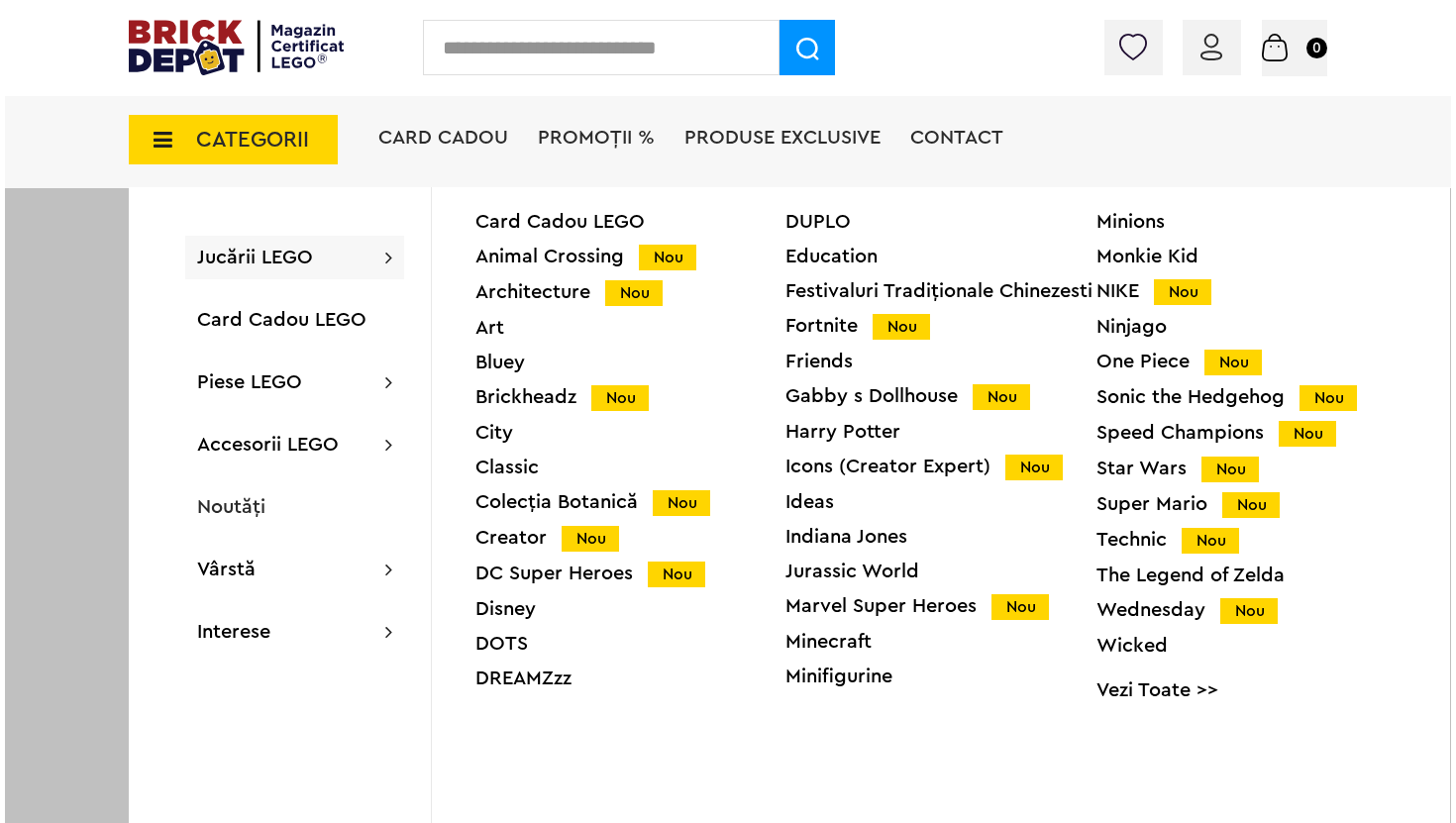scroll, scrollTop: 1389, scrollLeft: 0, axis: vertical 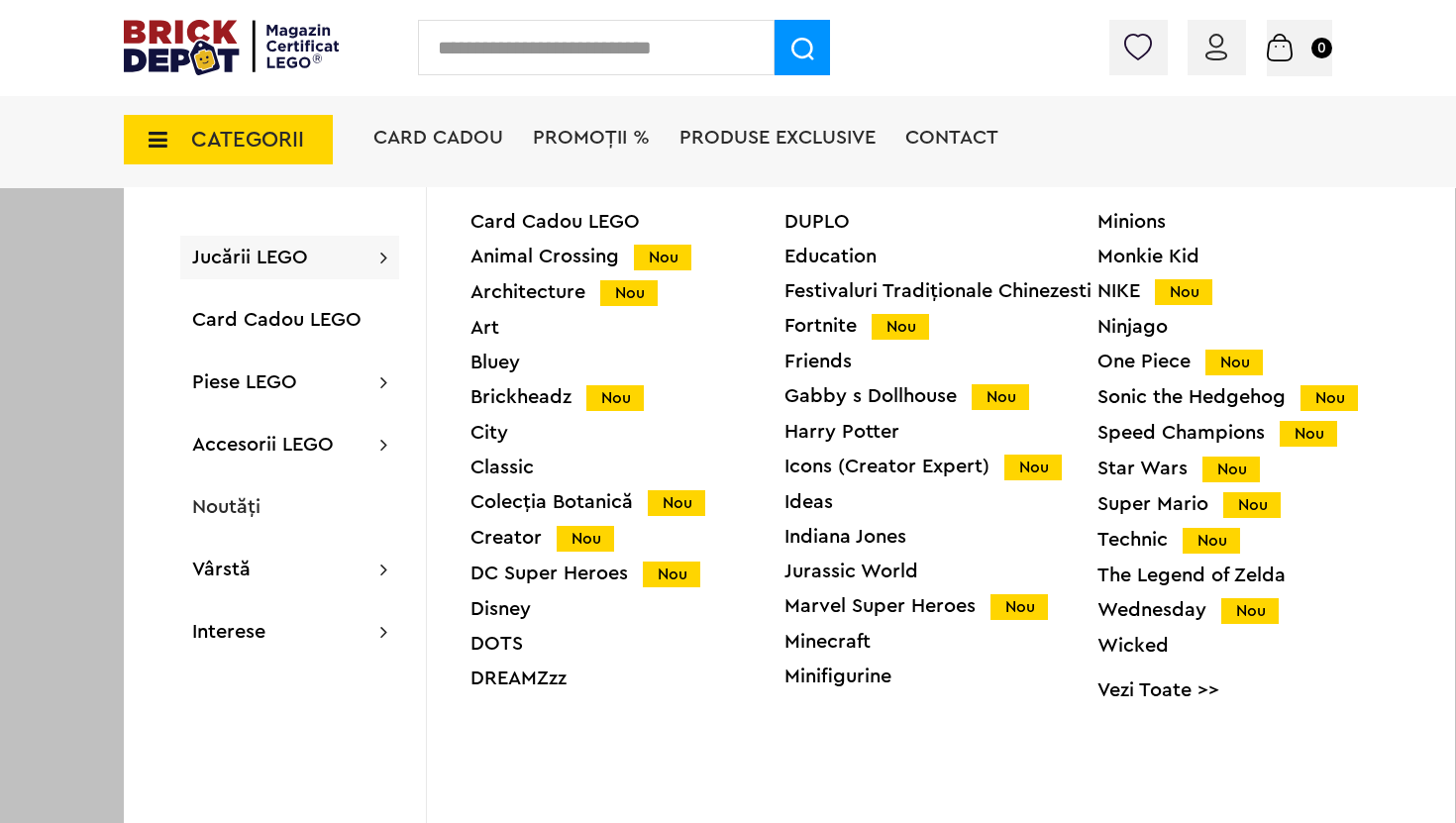 click on "Card Cadou LEGO Animal Crossing Nou Architecture Nou Art Bluey Brickheadz Nou City Classic Colecția Botanică Nou Creator Nou DC Super Heroes Nou Disney DOTS DREAMZzz" at bounding box center (627, 458) 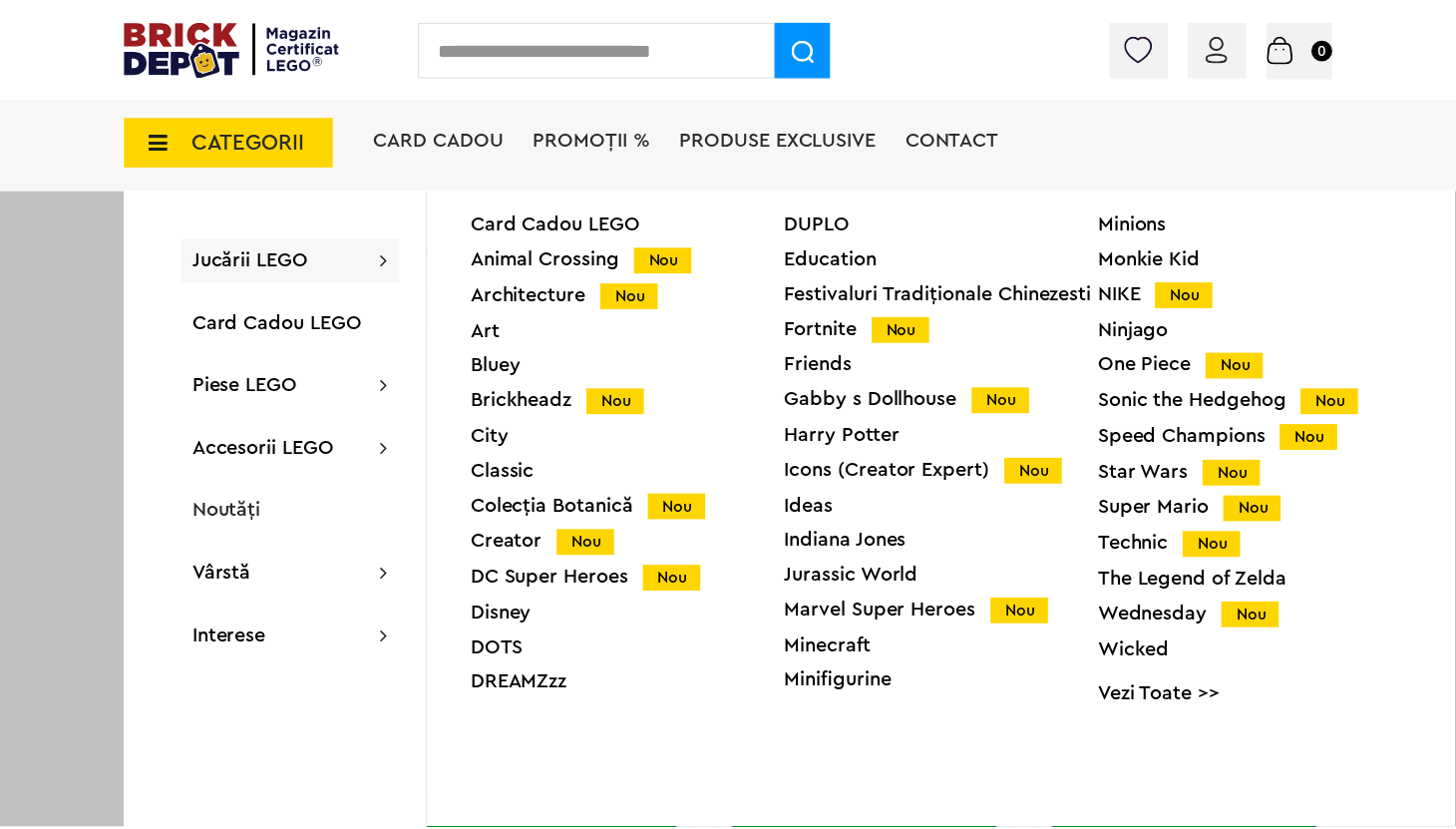 scroll, scrollTop: 1398, scrollLeft: 0, axis: vertical 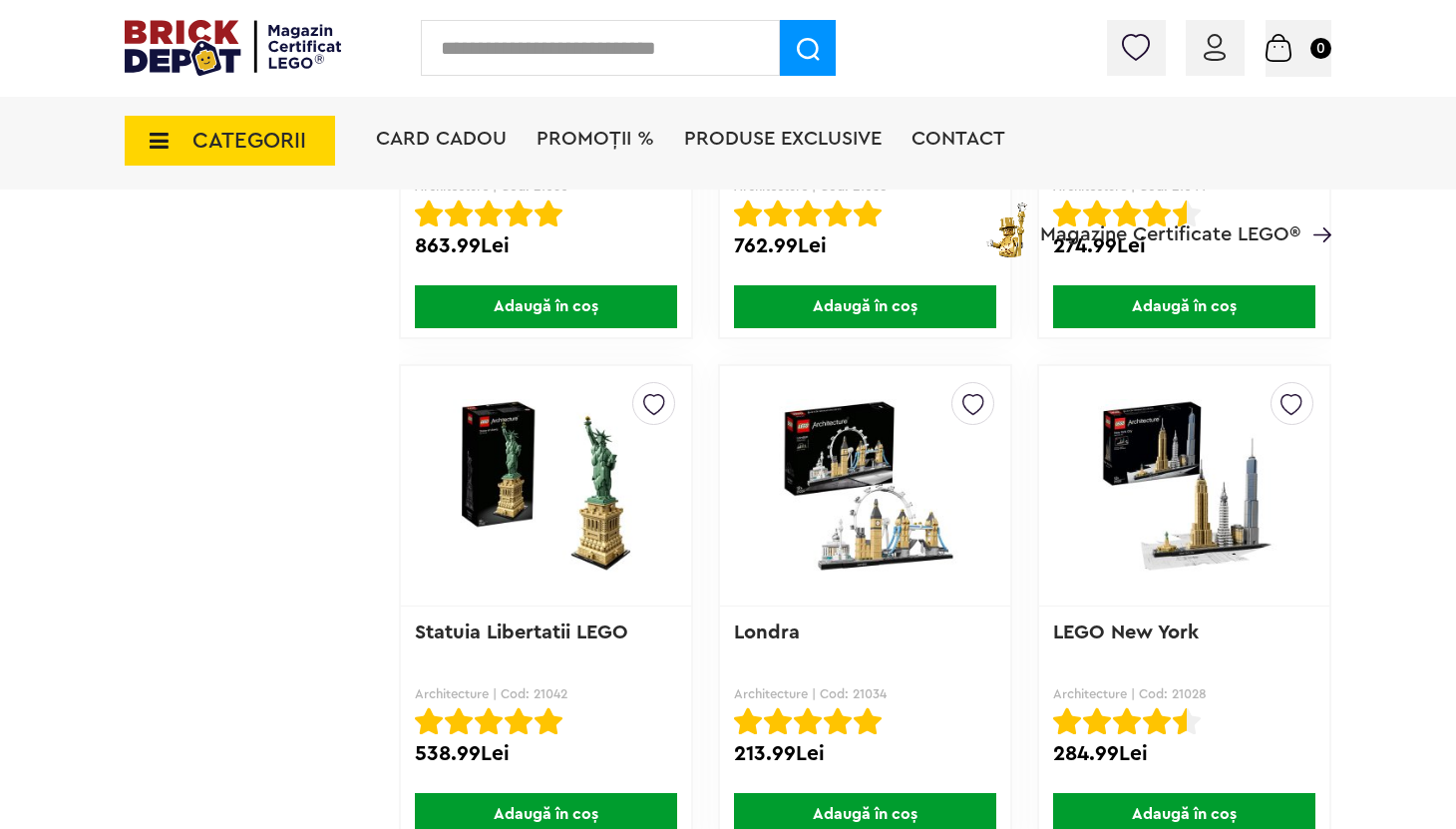 click on "CATEGORII" at bounding box center [229, 141] 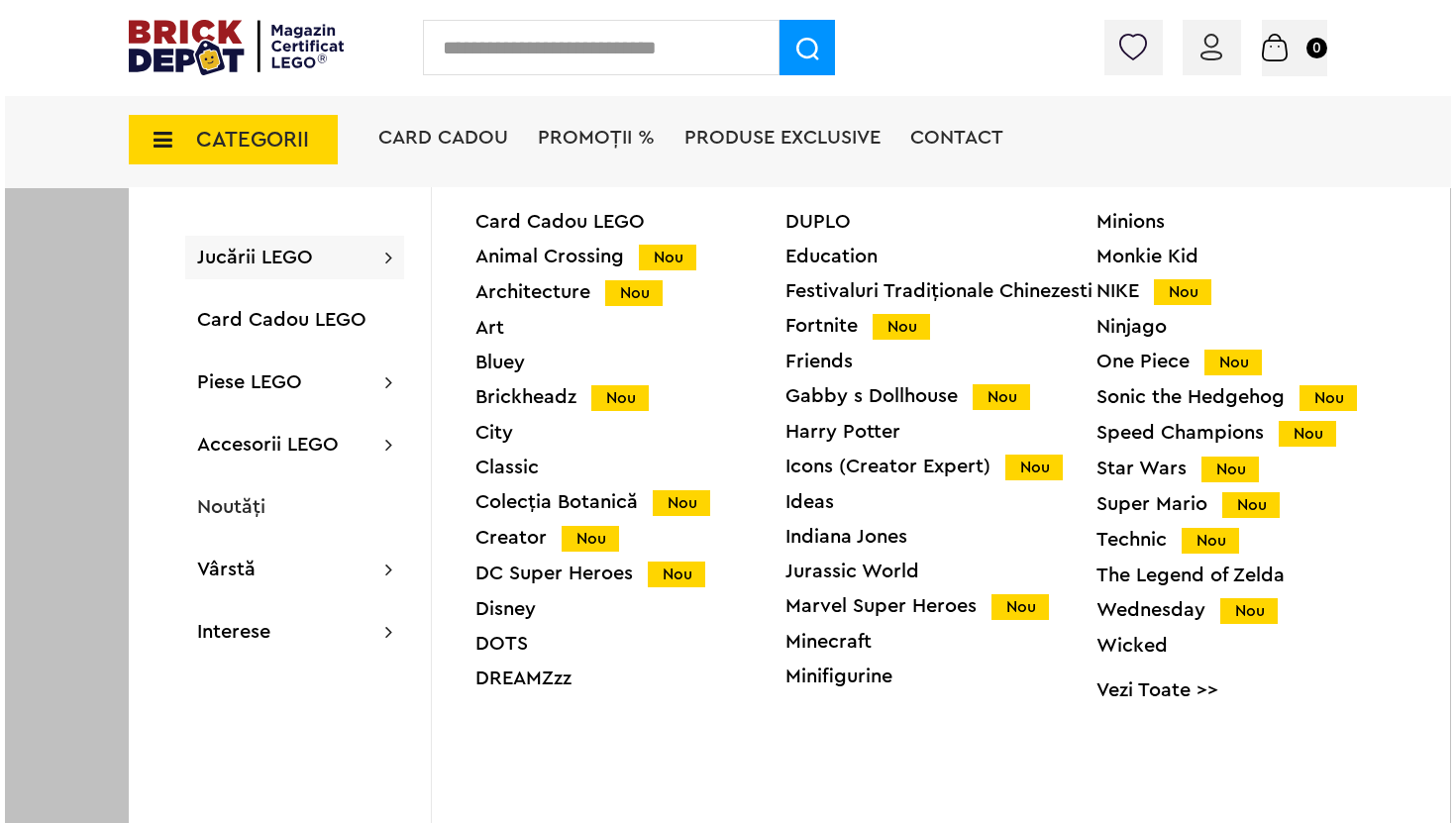 scroll, scrollTop: 1389, scrollLeft: 0, axis: vertical 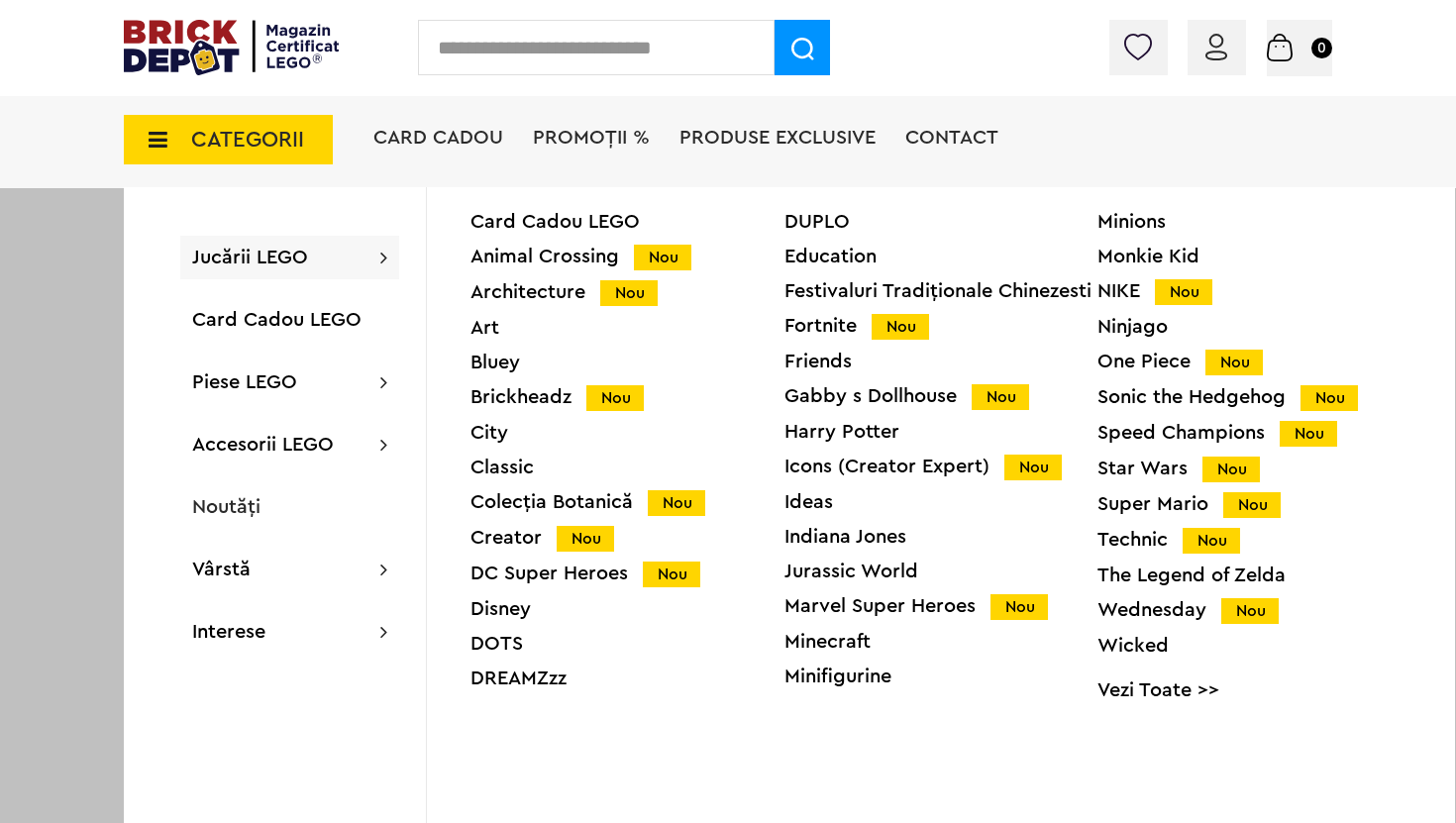 click on "DUPLO Education Festivaluri Tradiţionale Chinezesti Fortnite Nou Friends Gabby s Dollhouse Nou Harry Potter Icons (Creator Expert) Nou Ideas Indiana Jones Jurassic World Marvel Super Heroes Nou Minecraft Minifigurine" at bounding box center (941, 457) 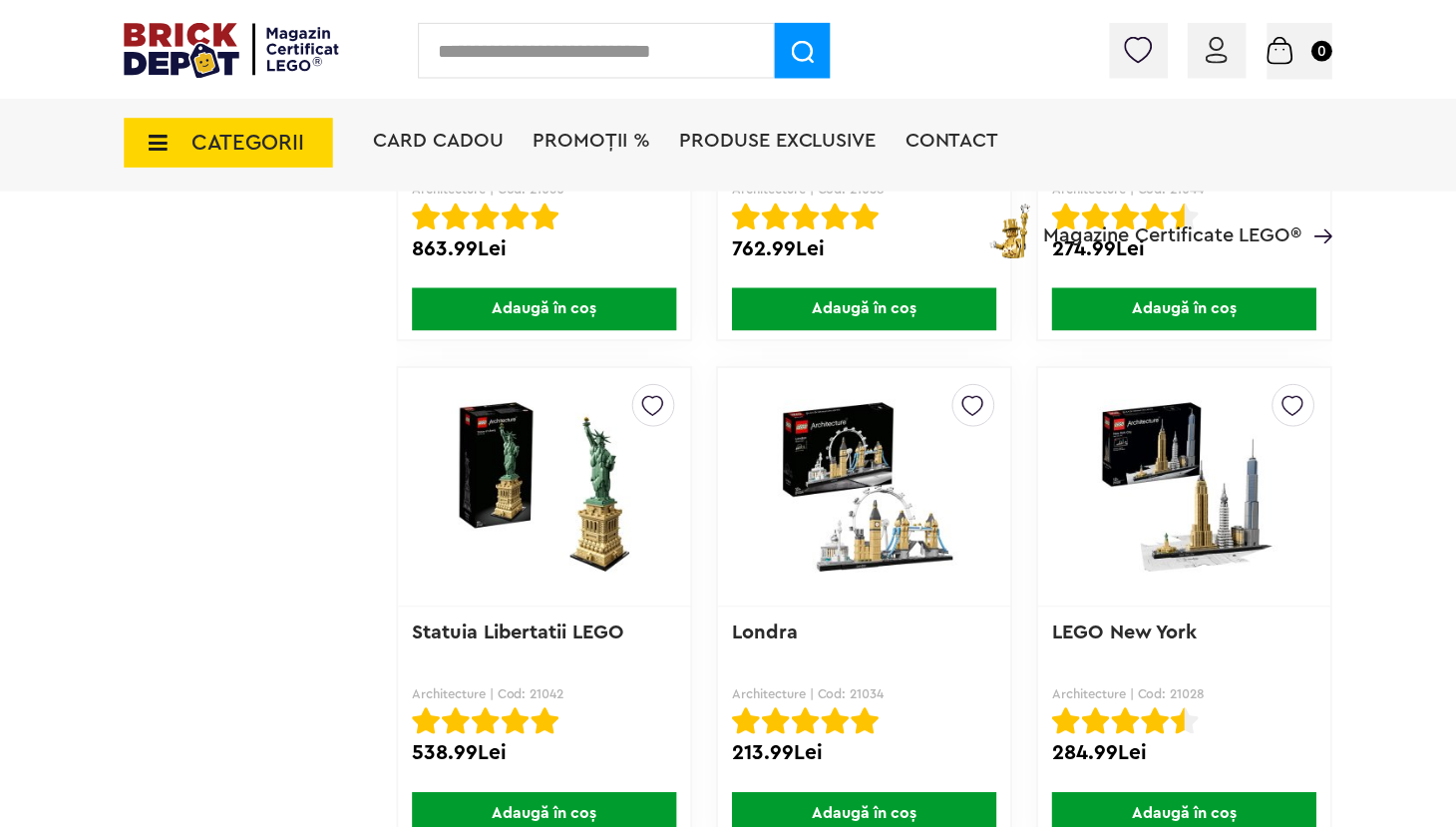 scroll, scrollTop: 1398, scrollLeft: 0, axis: vertical 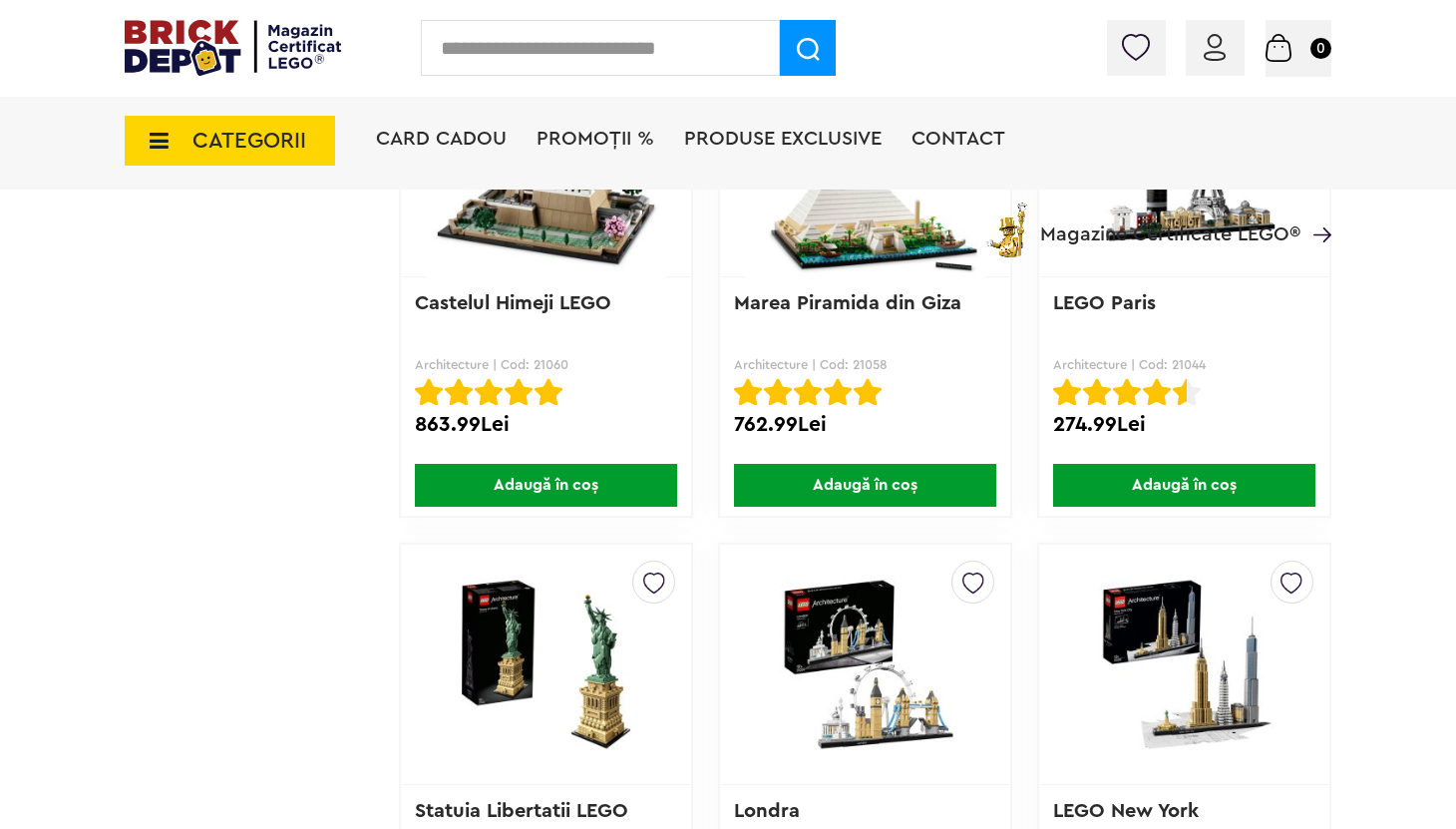 click on "CATEGORII" at bounding box center (229, 141) 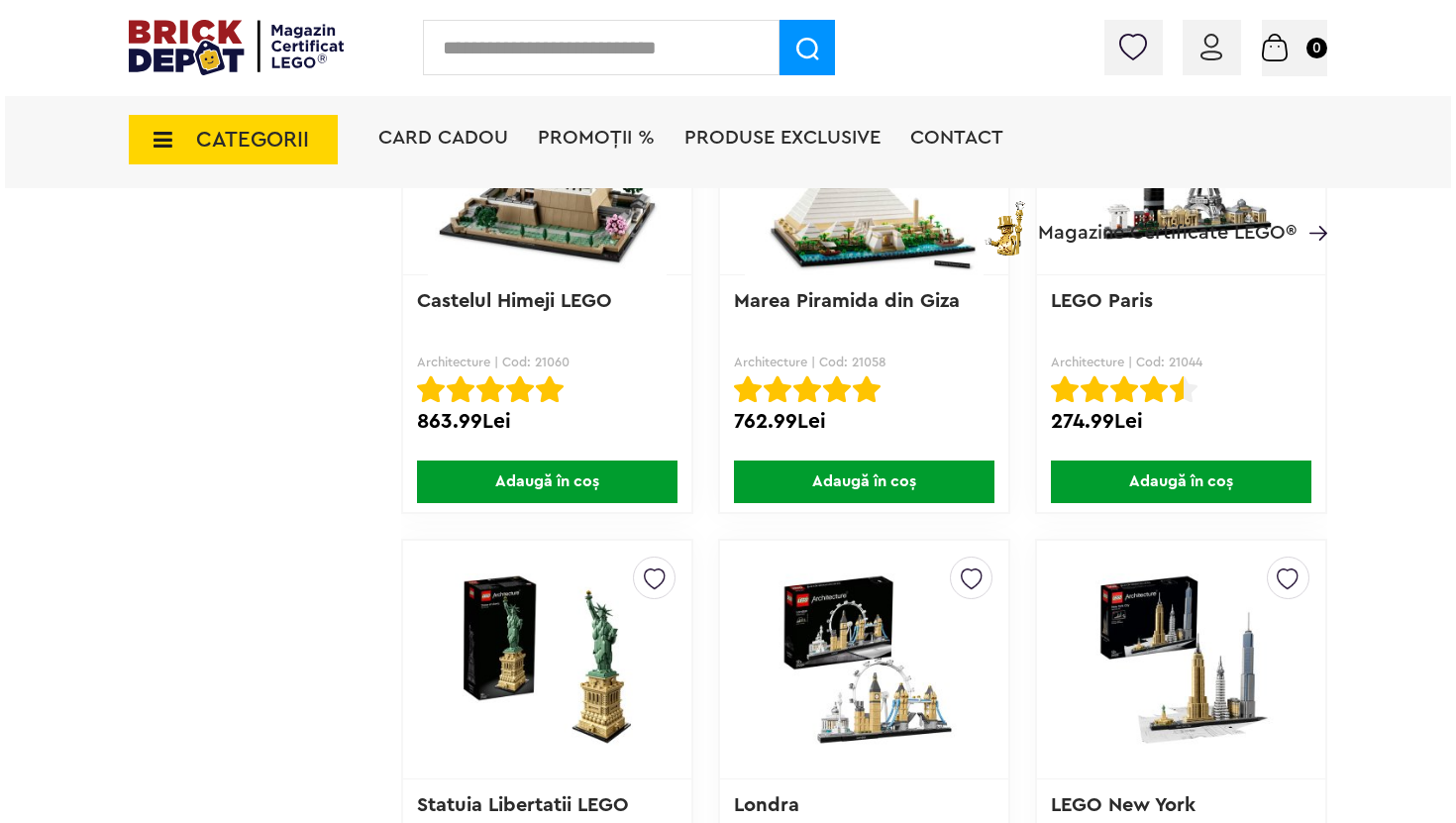 scroll, scrollTop: 1211, scrollLeft: 0, axis: vertical 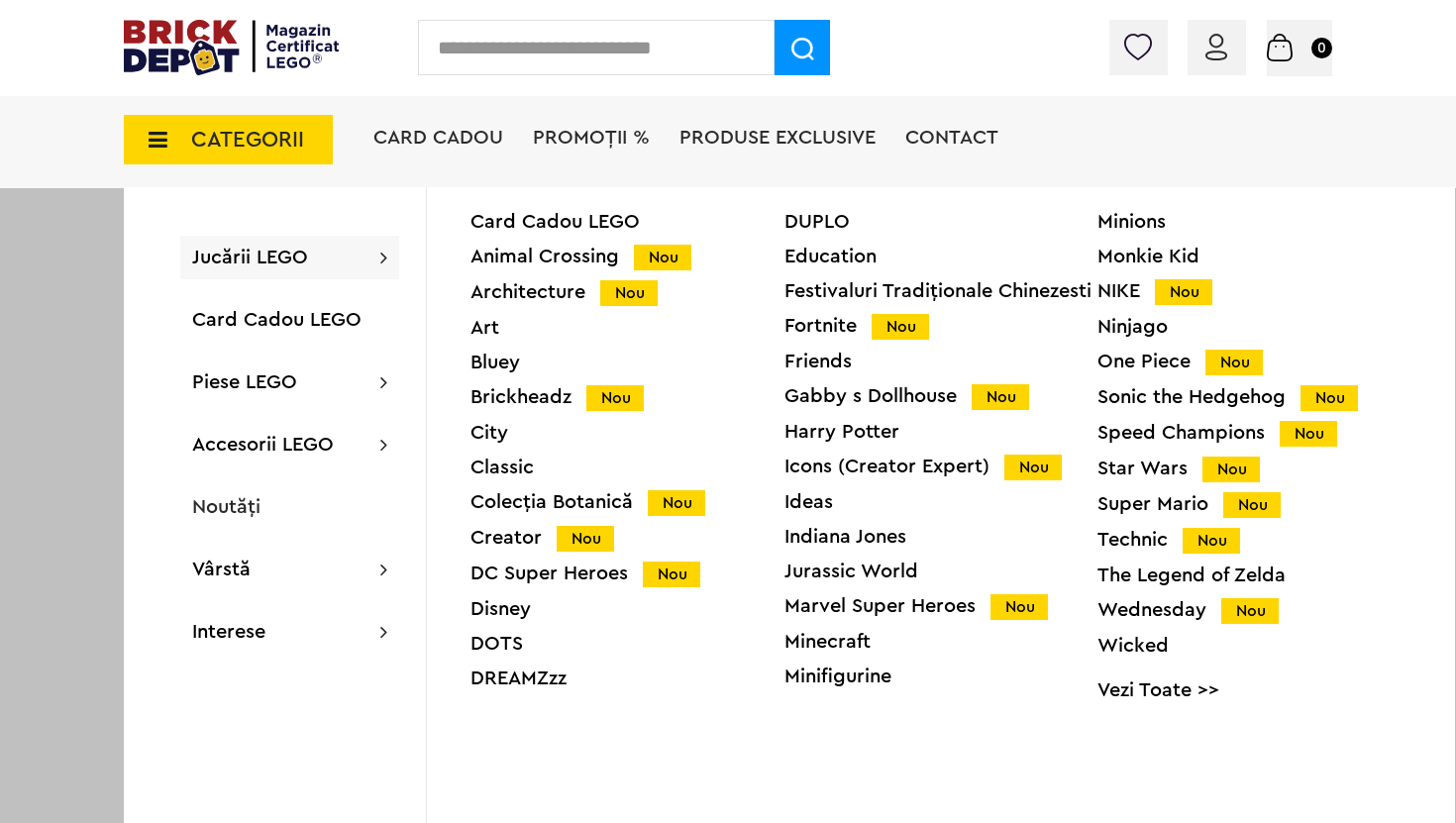 click on "Icons (Creator Expert) Nou" at bounding box center [941, 466] 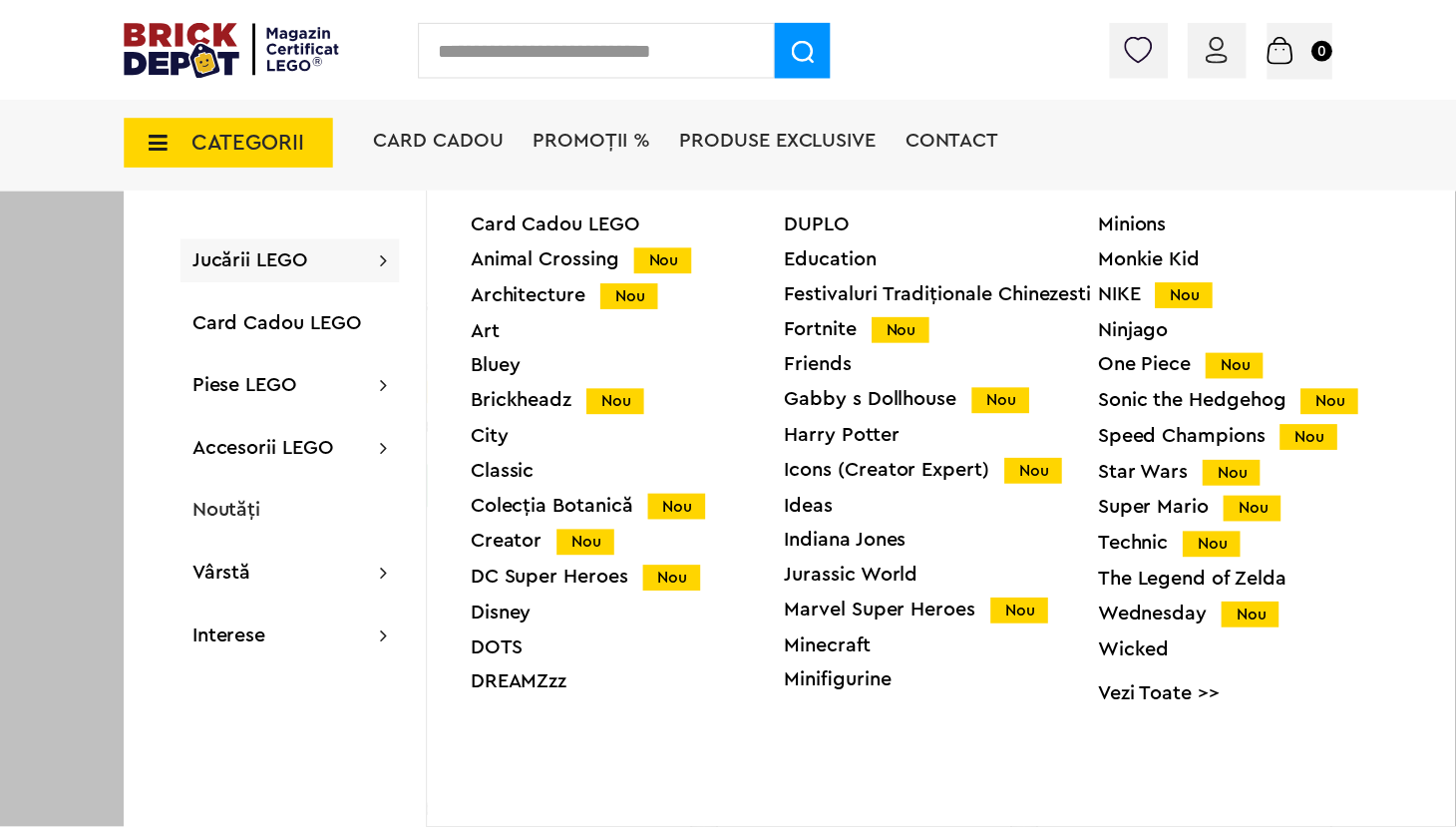 scroll, scrollTop: 1219, scrollLeft: 0, axis: vertical 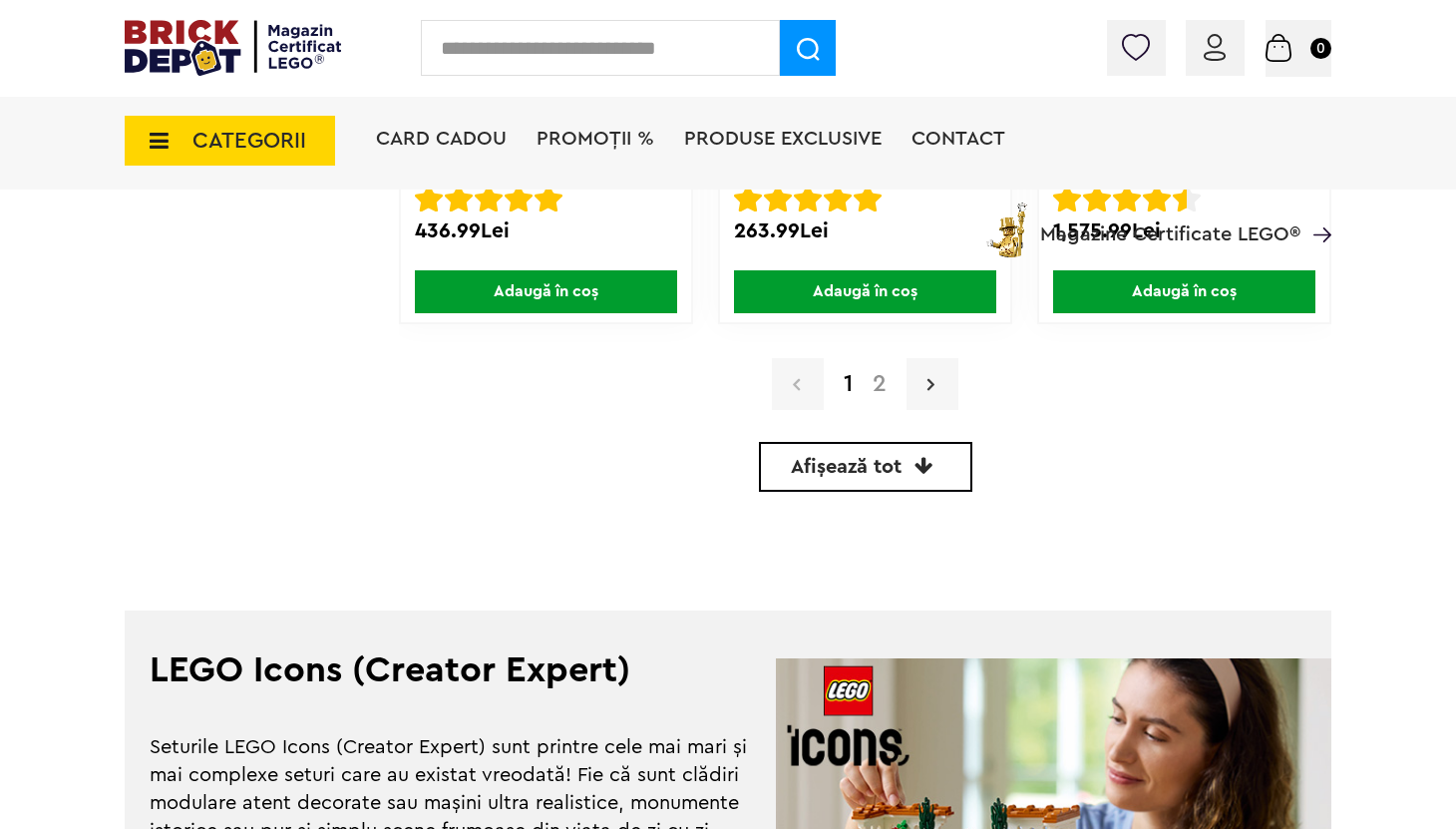 click at bounding box center [932, 384] 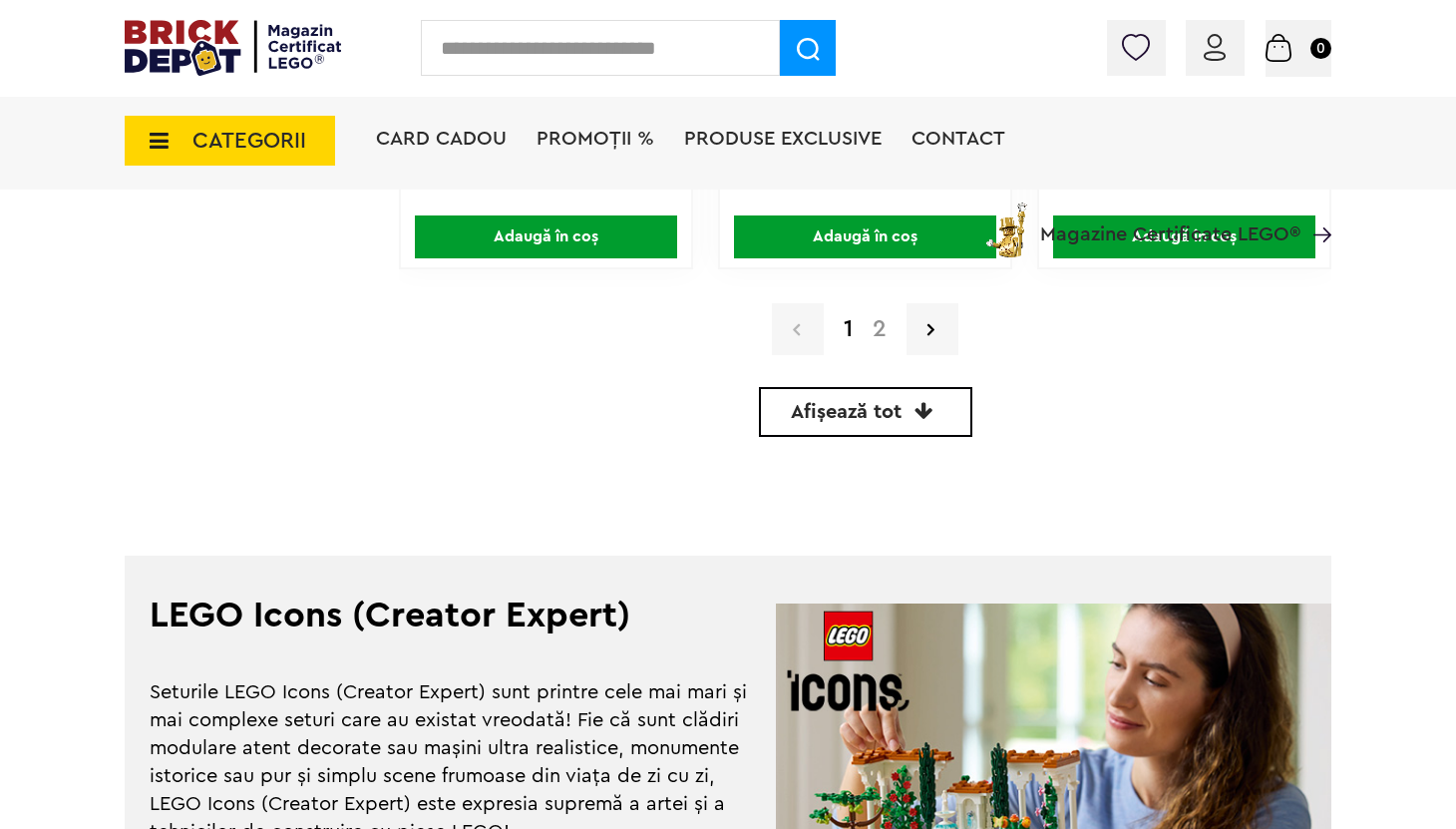 scroll, scrollTop: 0, scrollLeft: 0, axis: both 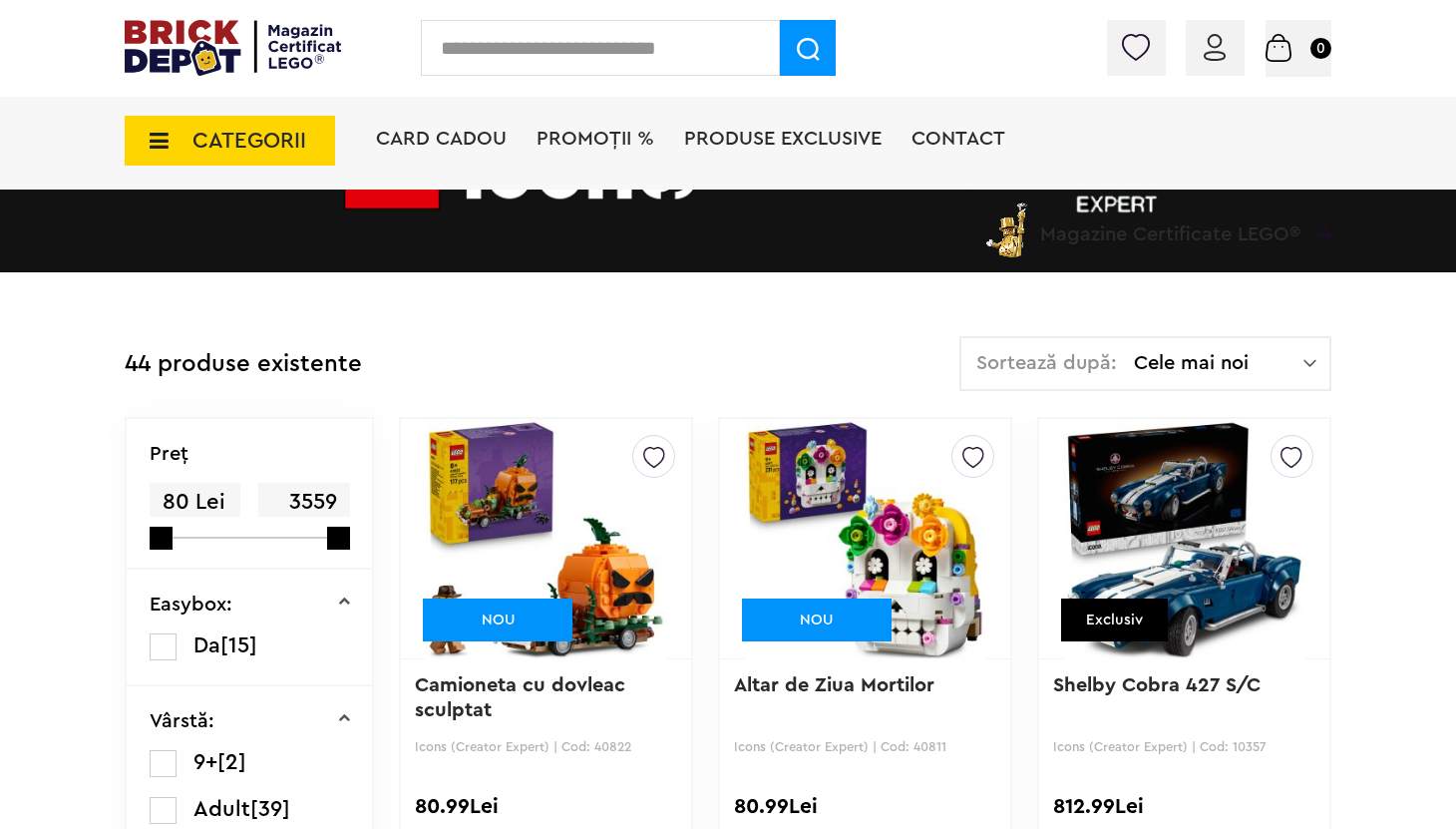 click on "Creează o listă nouă NOU" at bounding box center (865, 539) 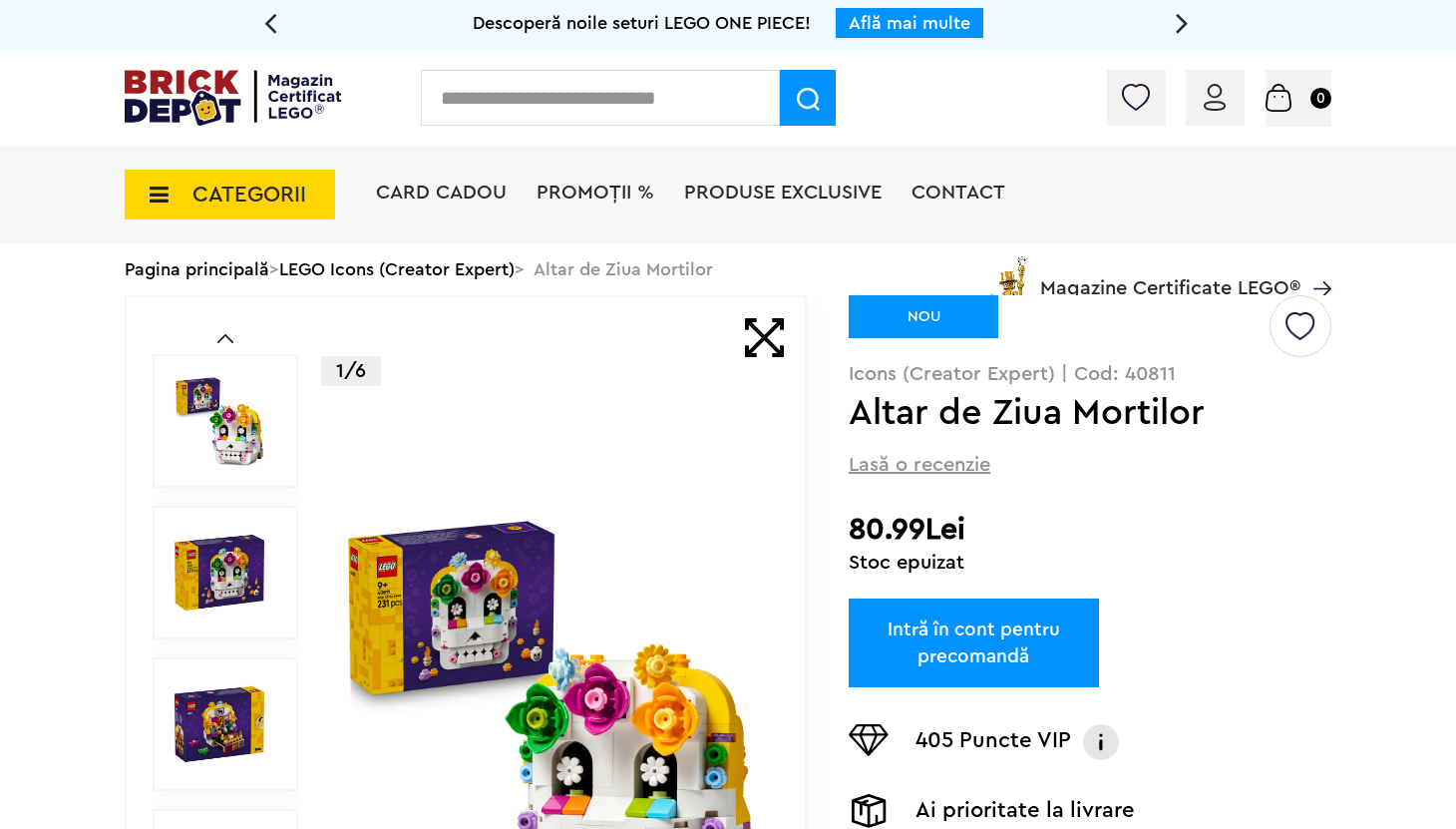 scroll, scrollTop: 0, scrollLeft: 0, axis: both 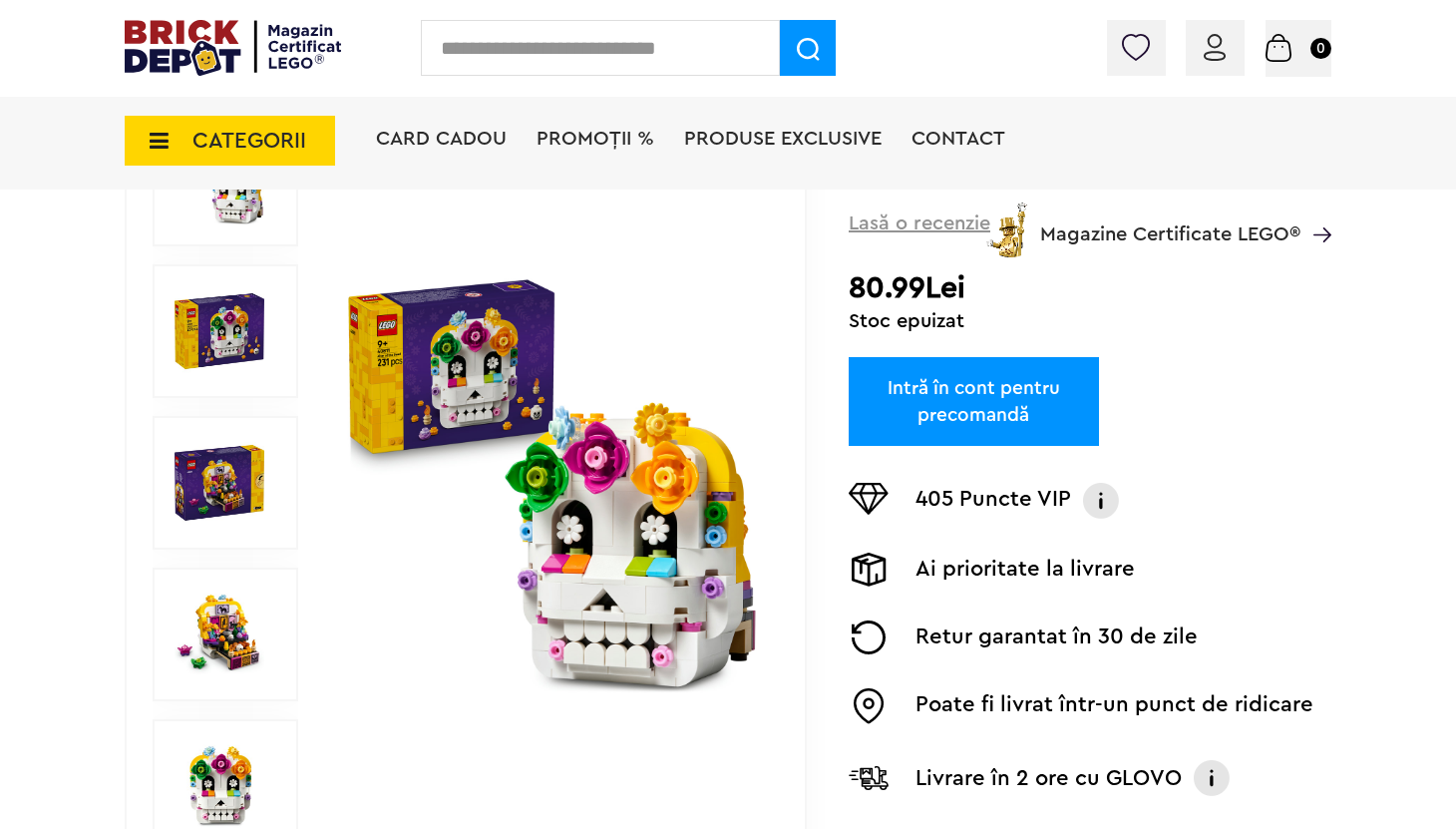 click at bounding box center (219, 634) 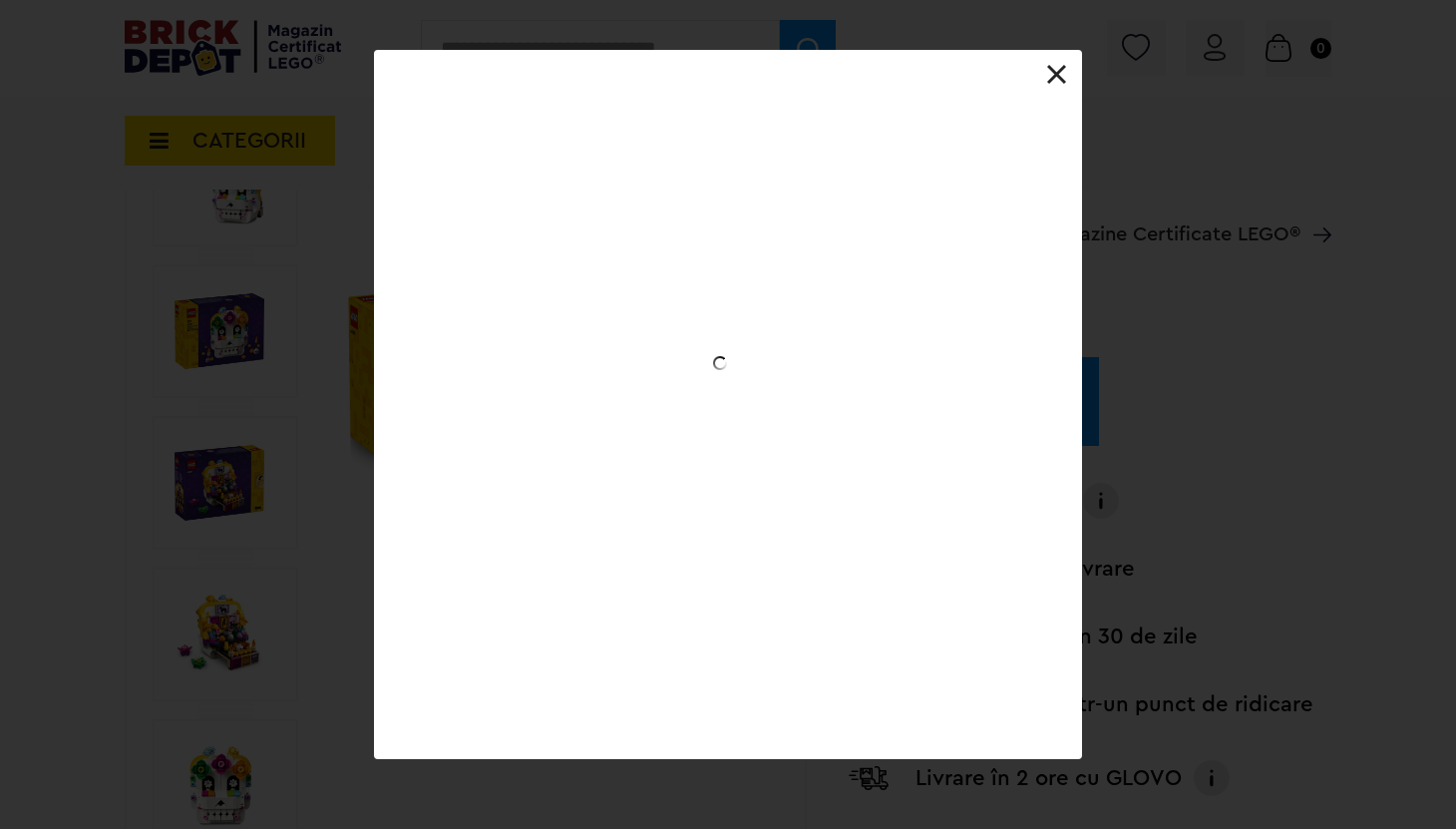 click at bounding box center [728, 404] 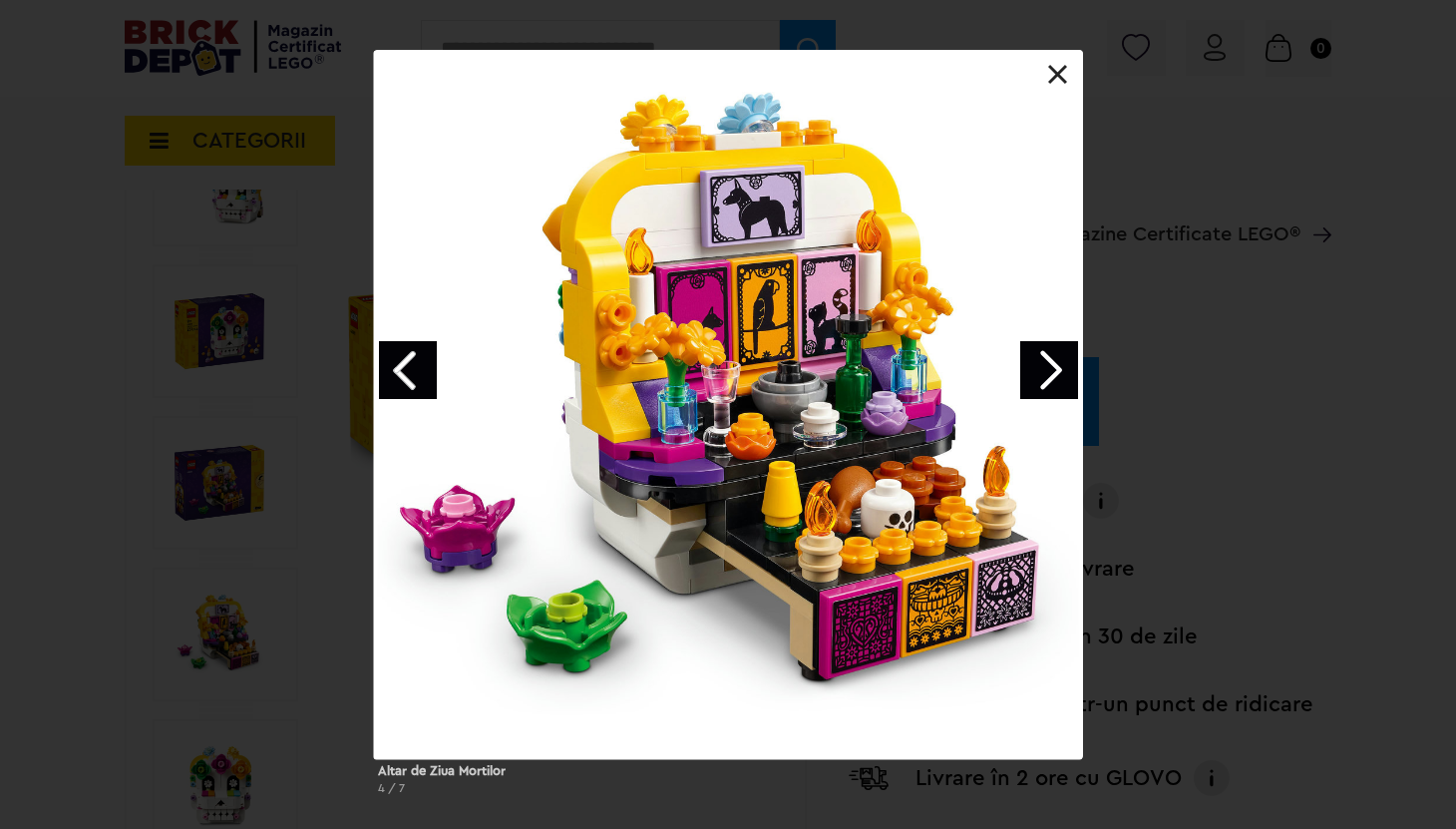 click at bounding box center [1049, 370] 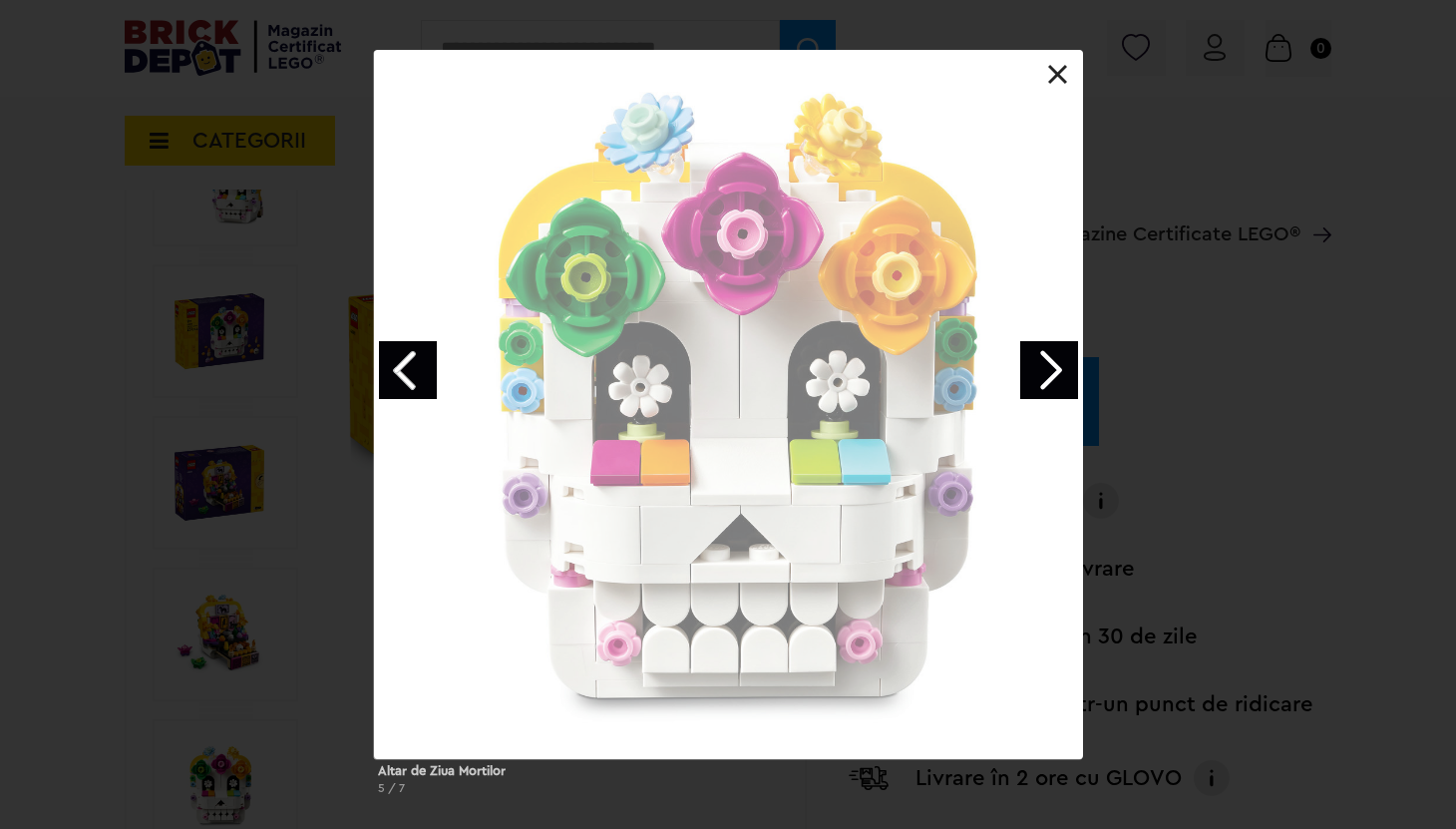 click at bounding box center [1049, 370] 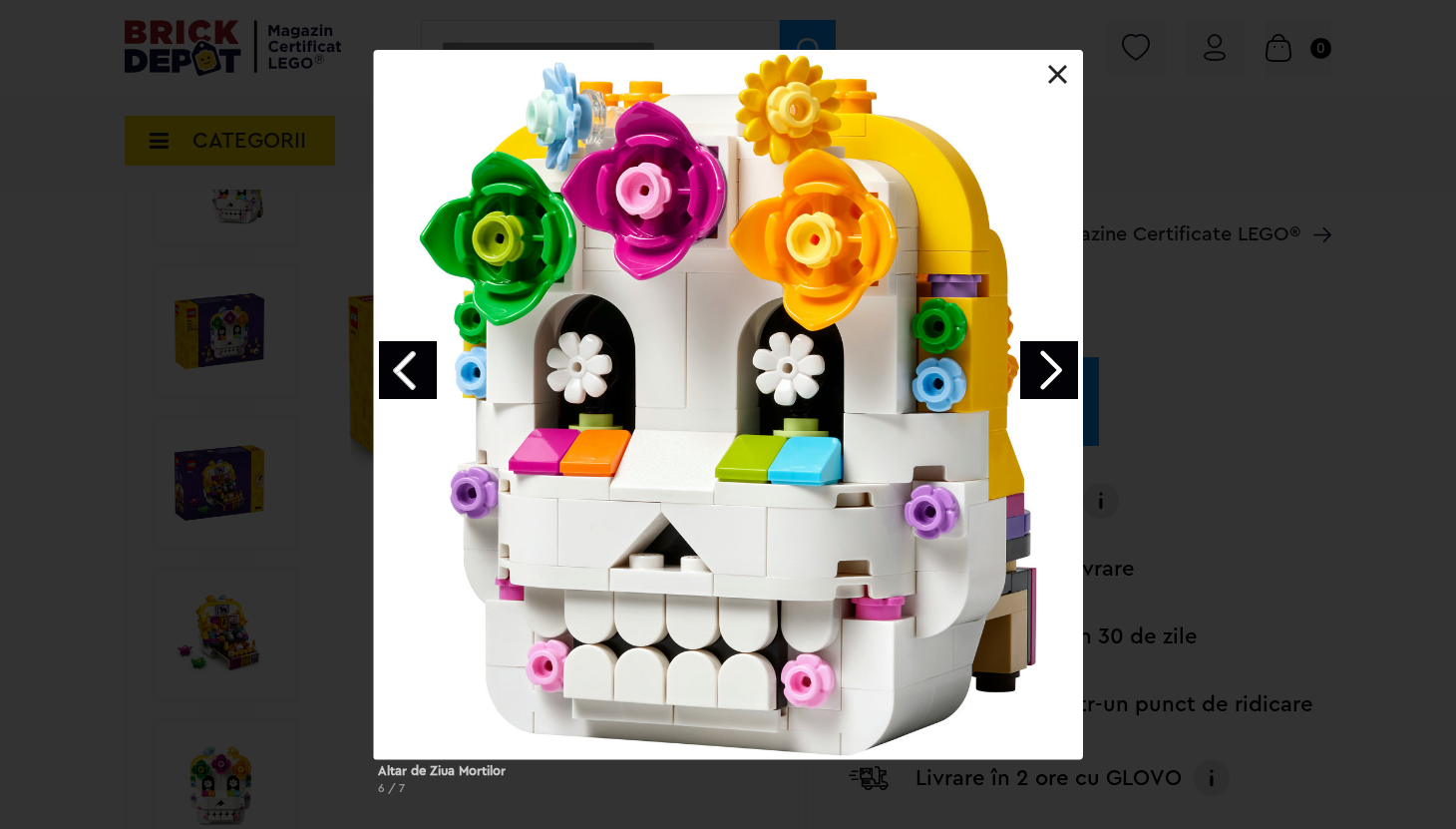 click at bounding box center (1058, 75) 